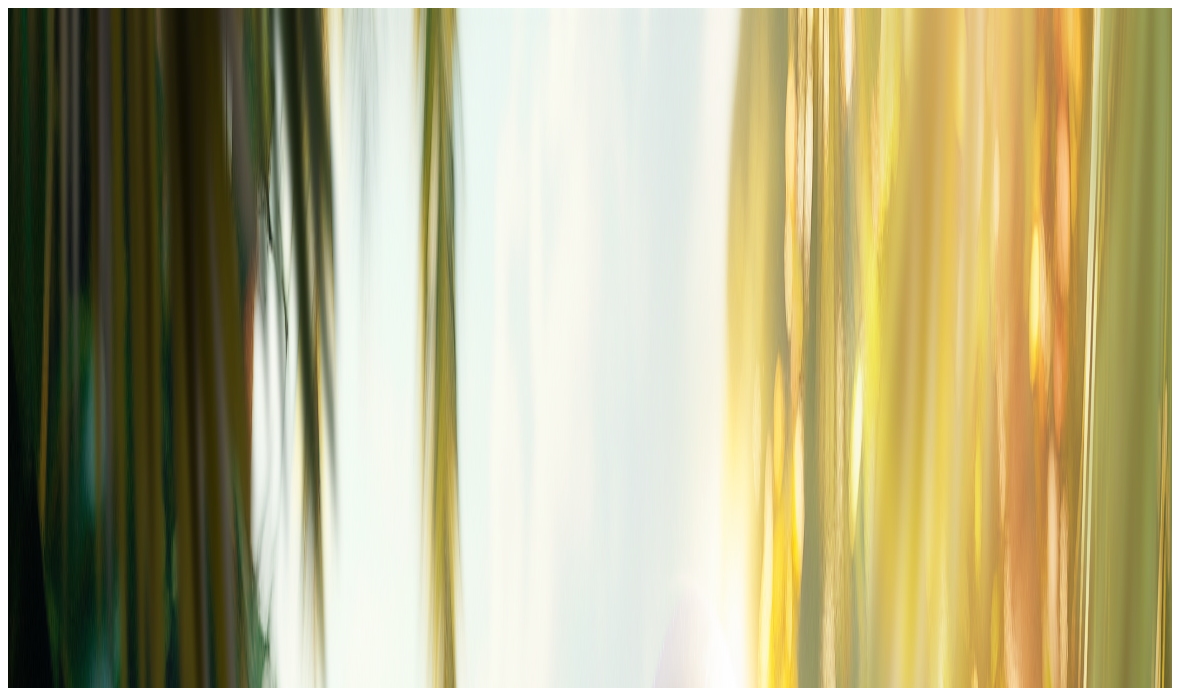 scroll, scrollTop: 0, scrollLeft: 0, axis: both 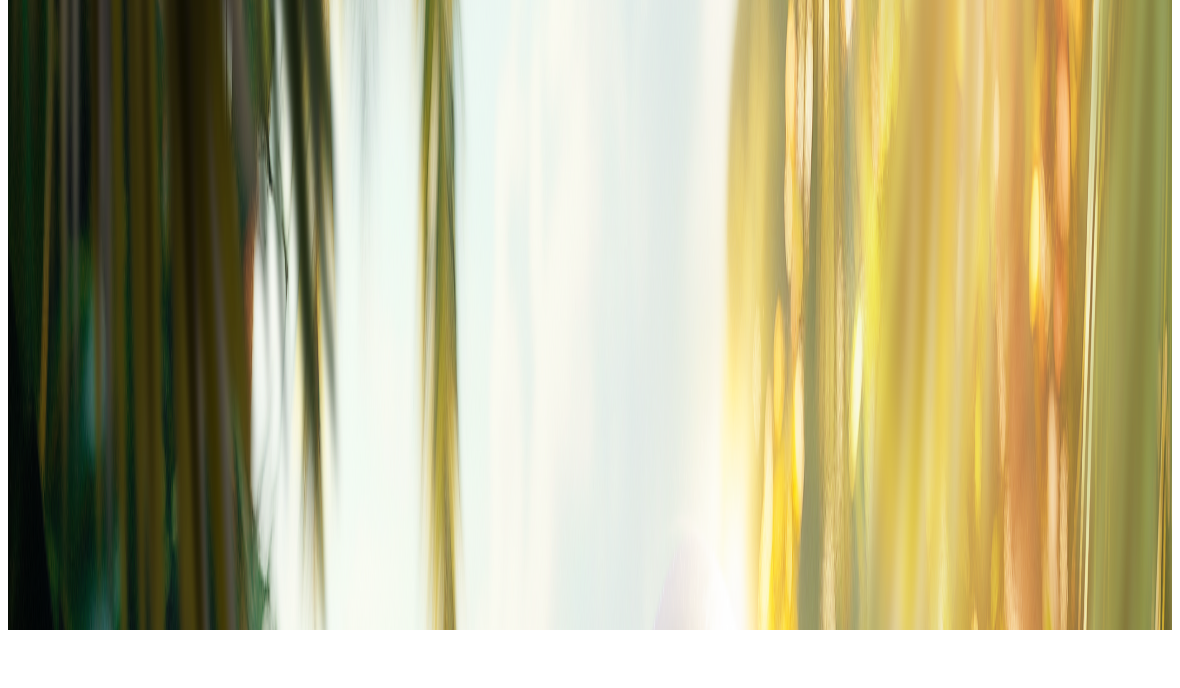 type on "*" 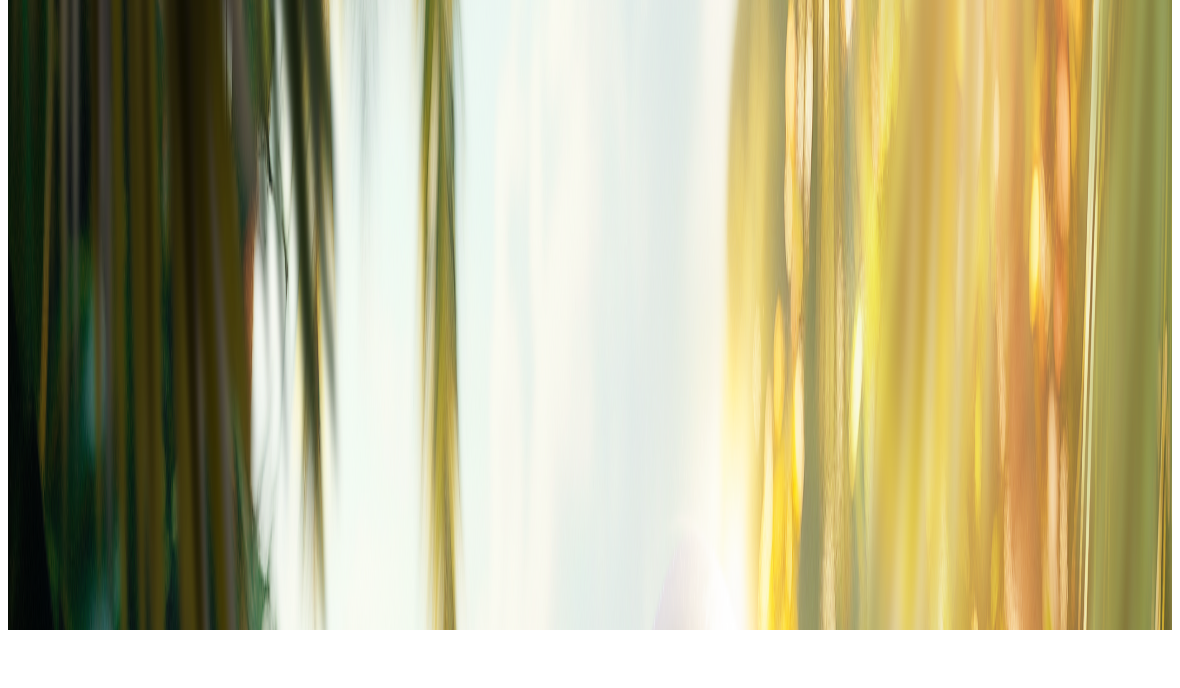 type on "**" 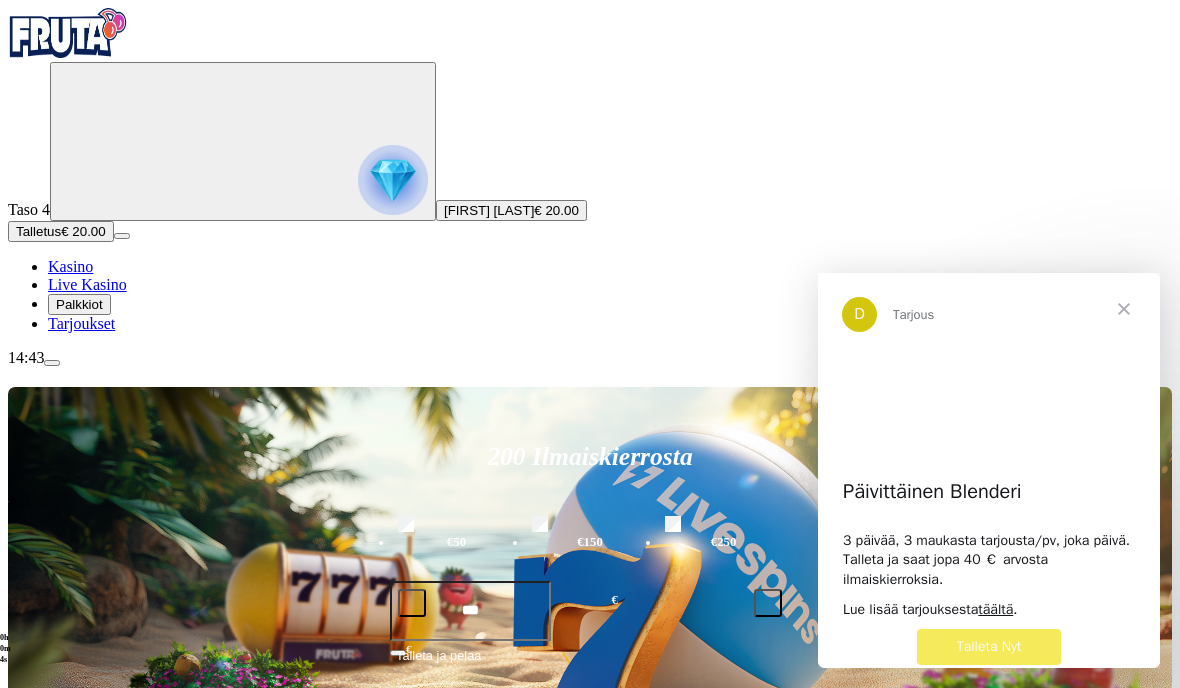 scroll, scrollTop: 0, scrollLeft: 0, axis: both 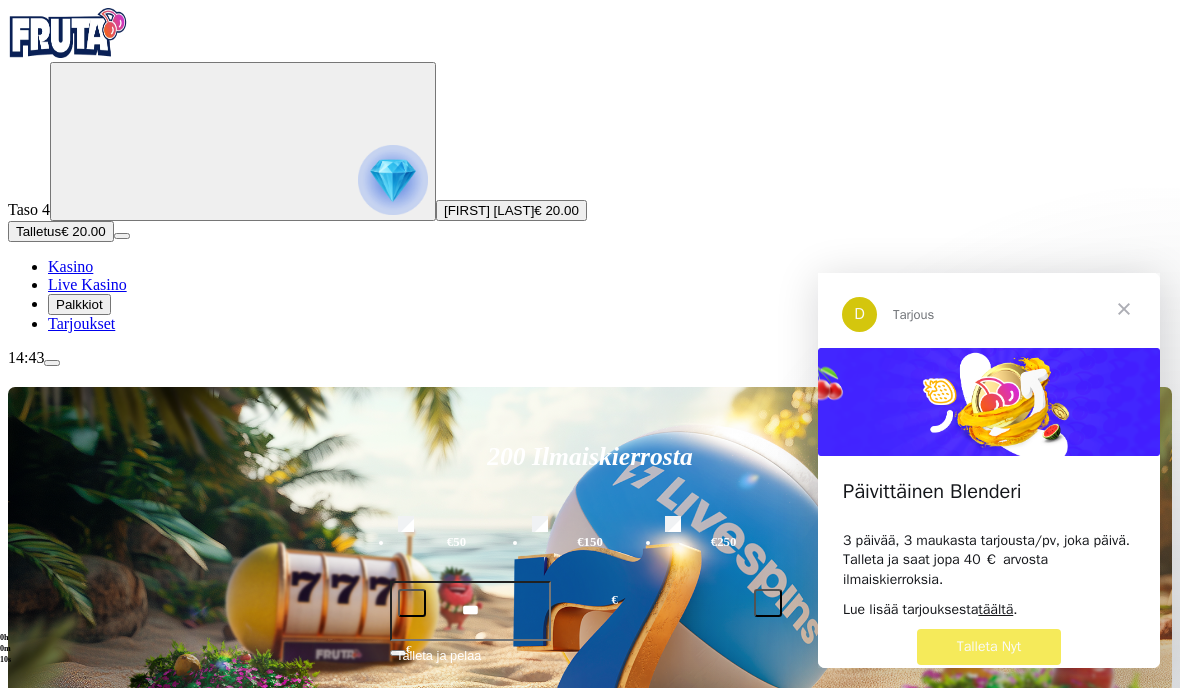 click at bounding box center (1124, 309) 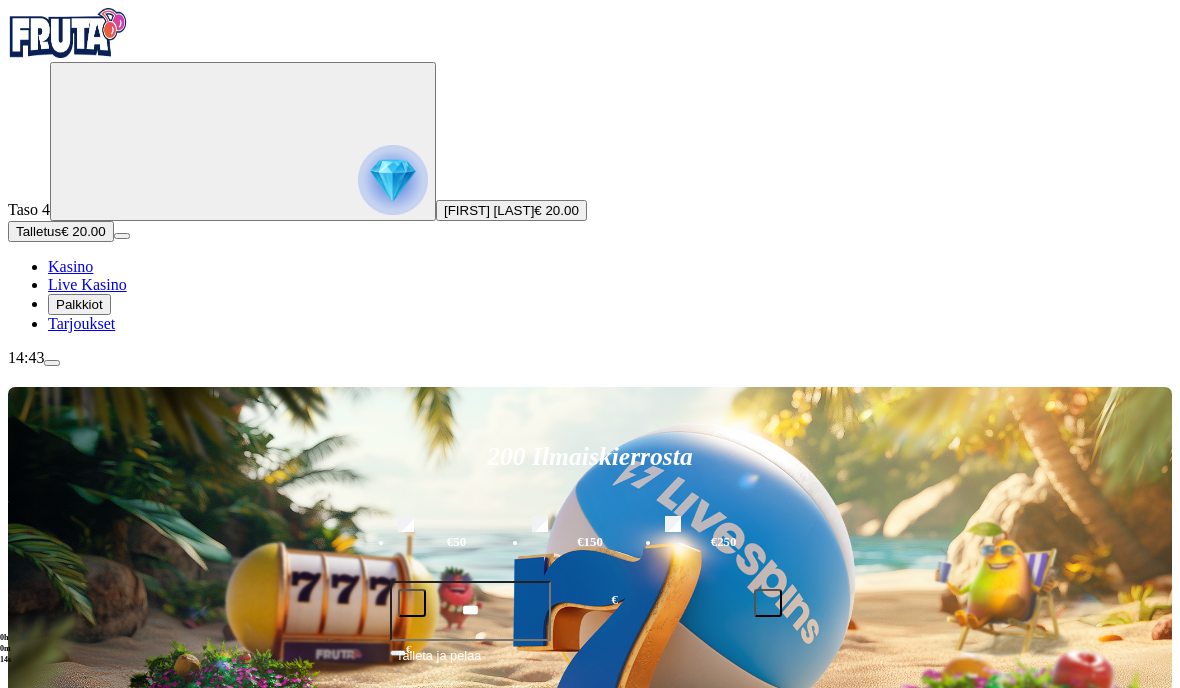 click on "Palkkiot" at bounding box center (79, 304) 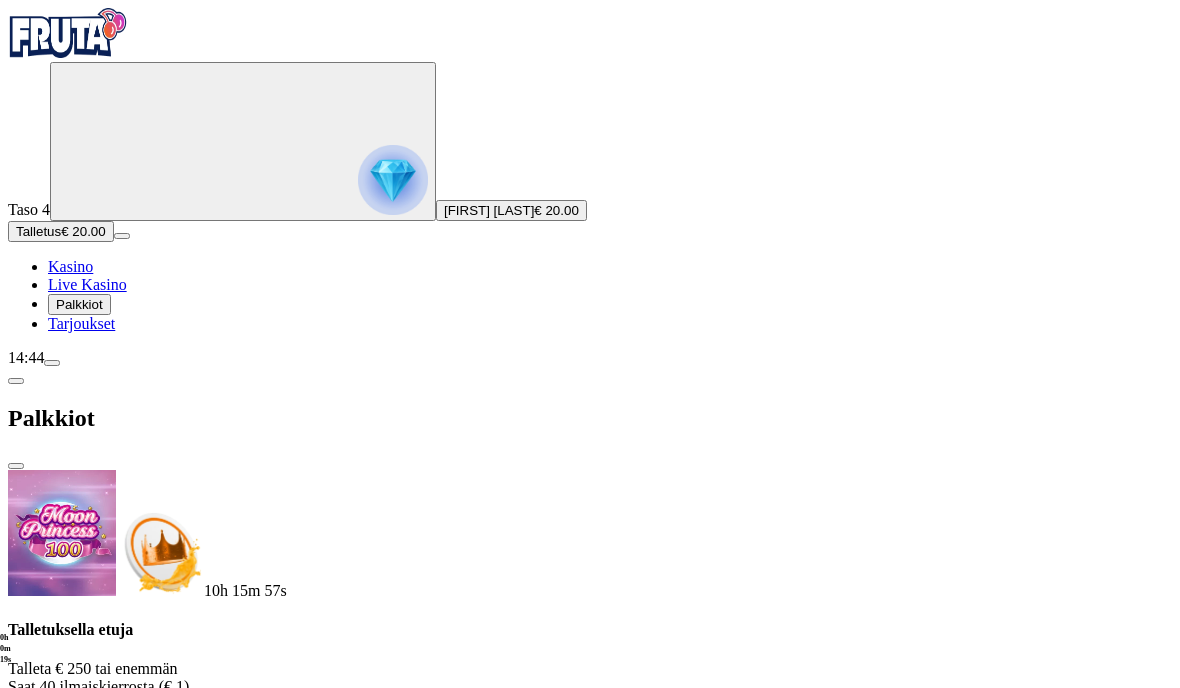 scroll, scrollTop: 204, scrollLeft: 0, axis: vertical 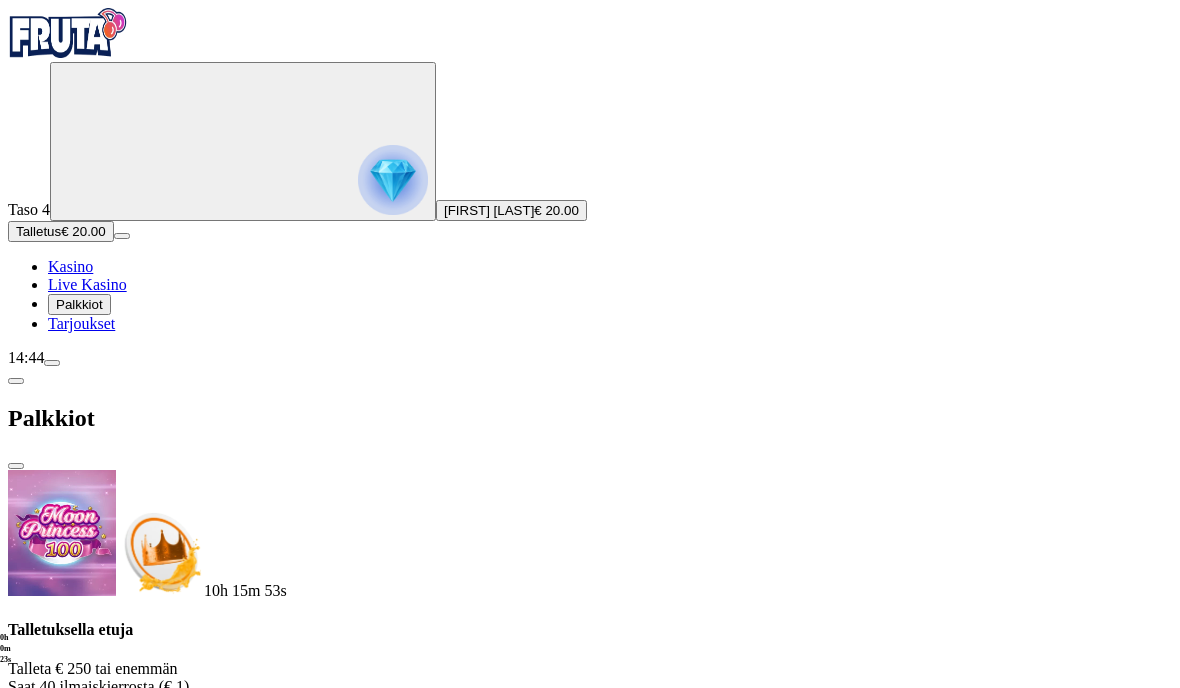 click at bounding box center [590, 1728] 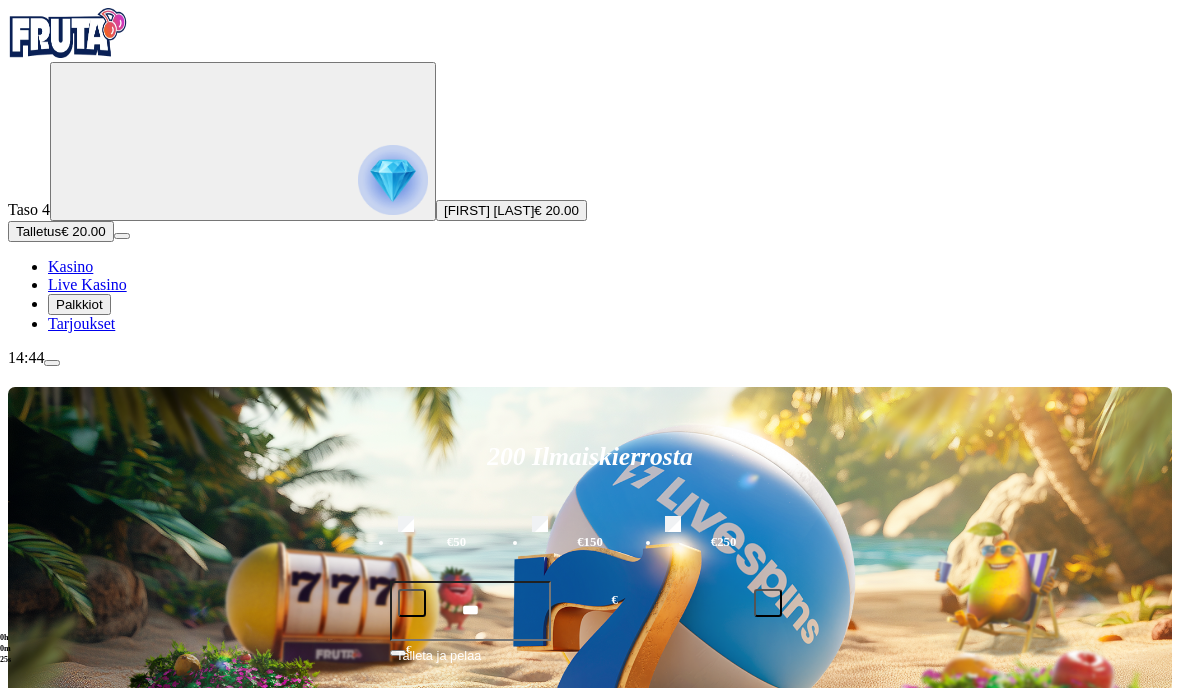 click at bounding box center (836, 867) 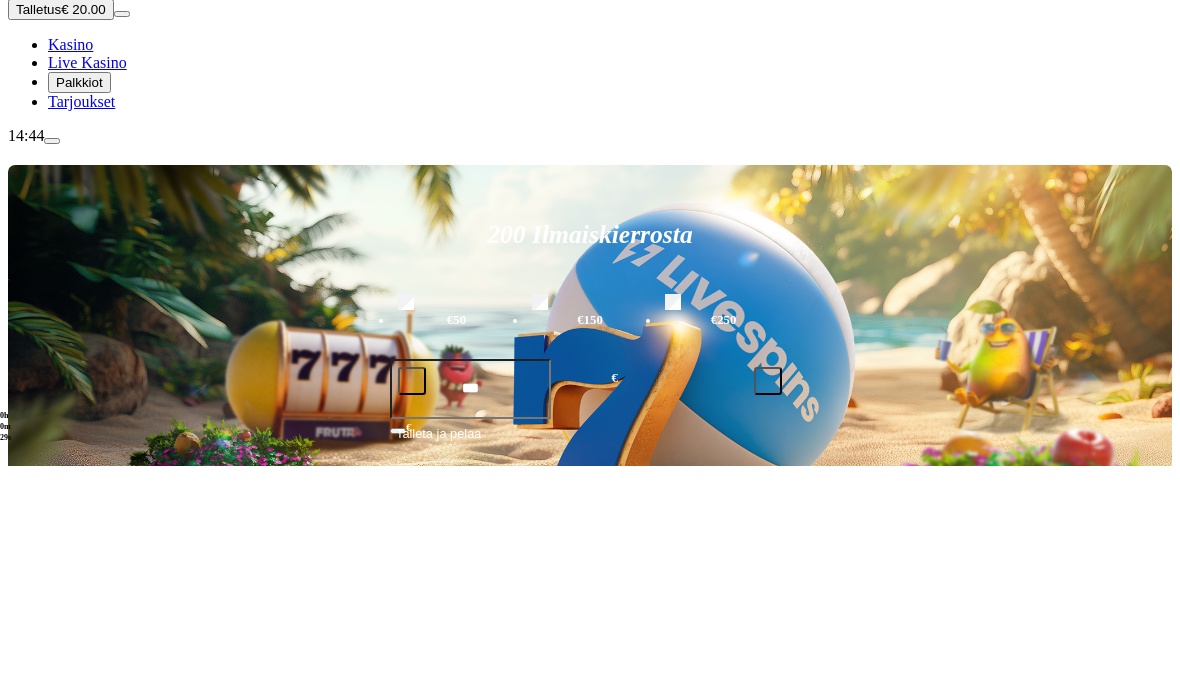 scroll, scrollTop: 222, scrollLeft: 0, axis: vertical 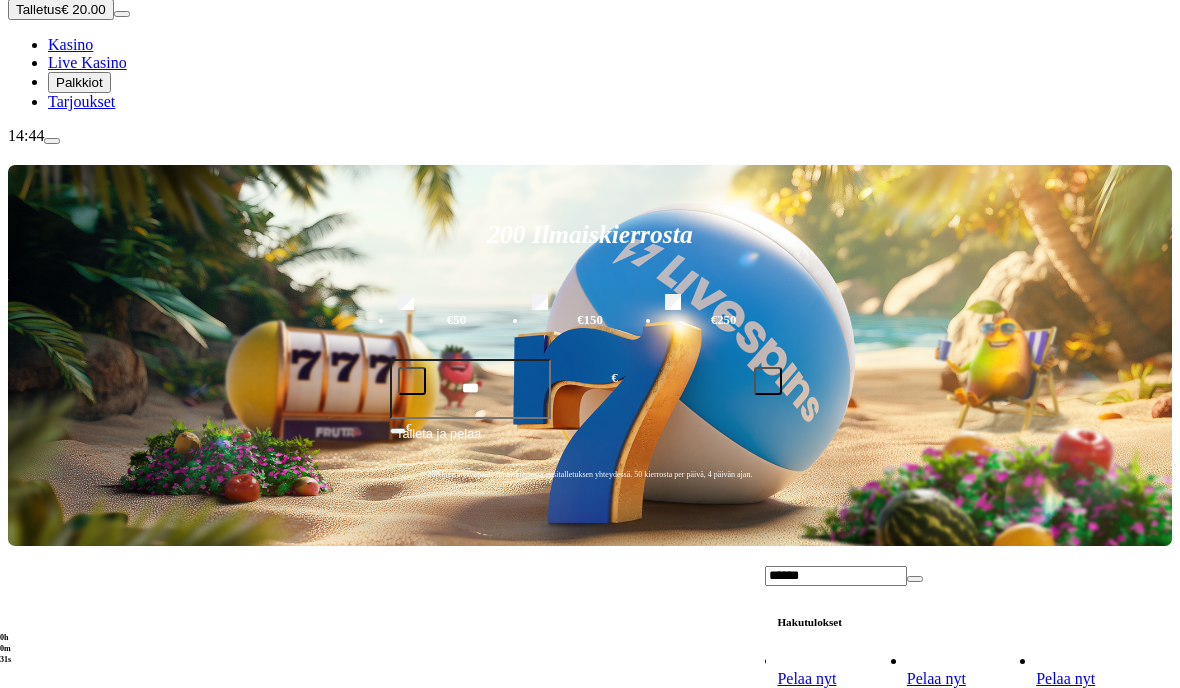 type on "******" 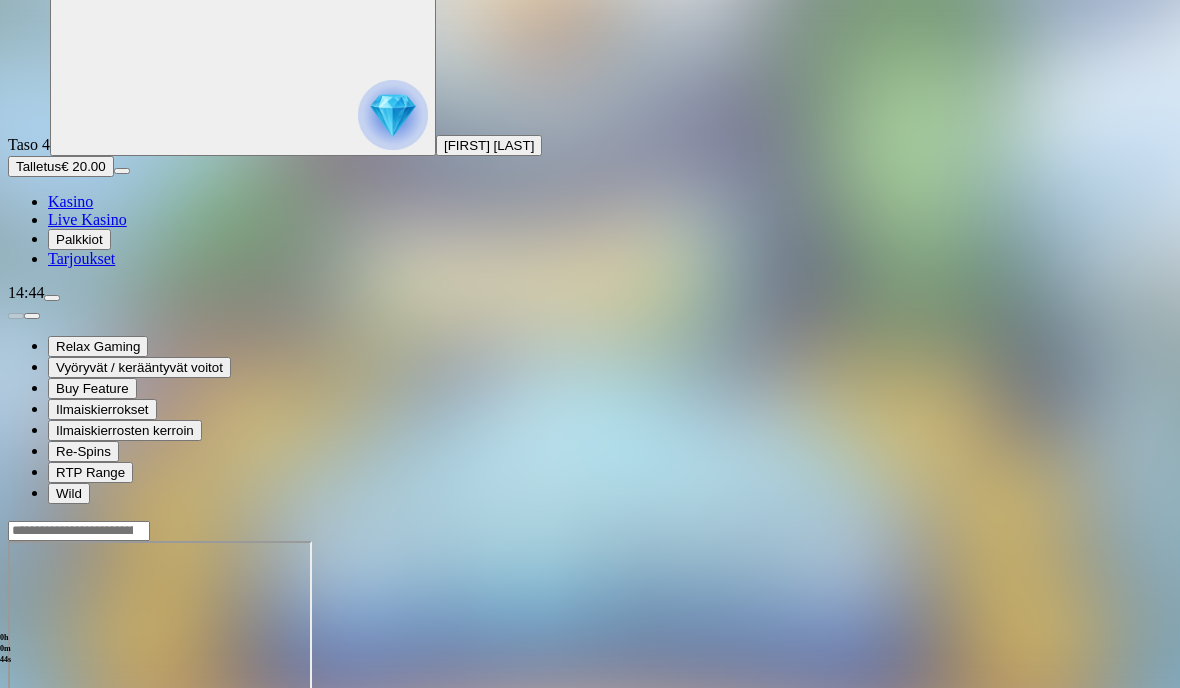 scroll, scrollTop: 0, scrollLeft: 0, axis: both 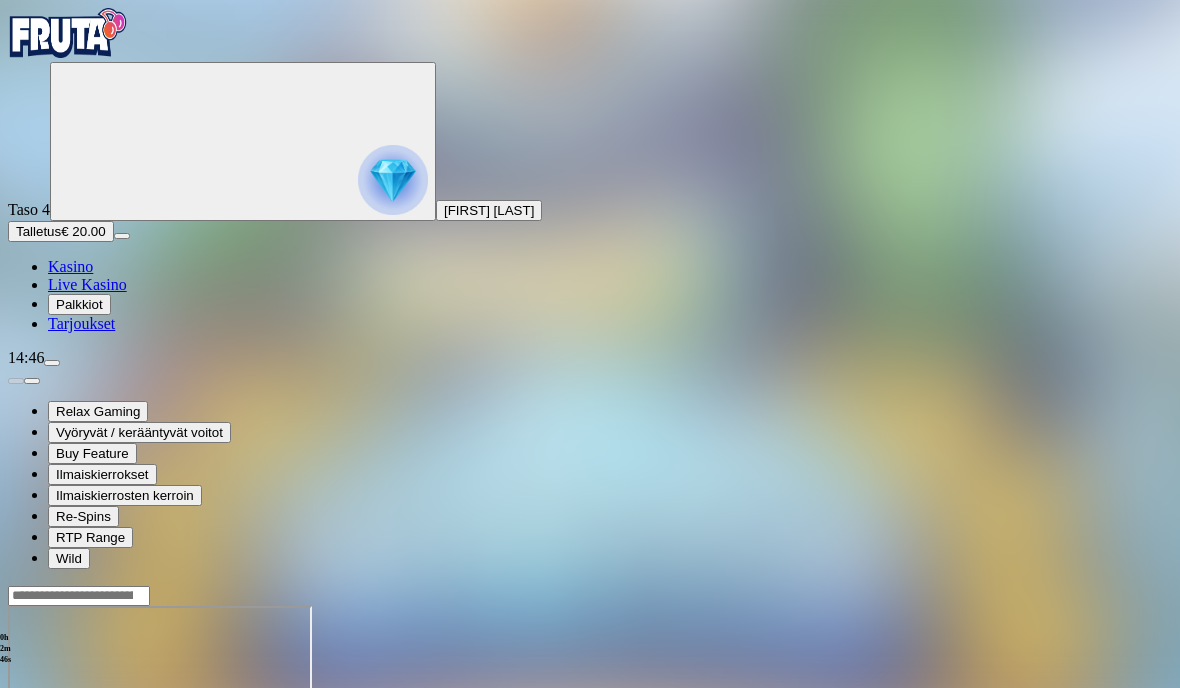 click on "Kasino" at bounding box center [70, 266] 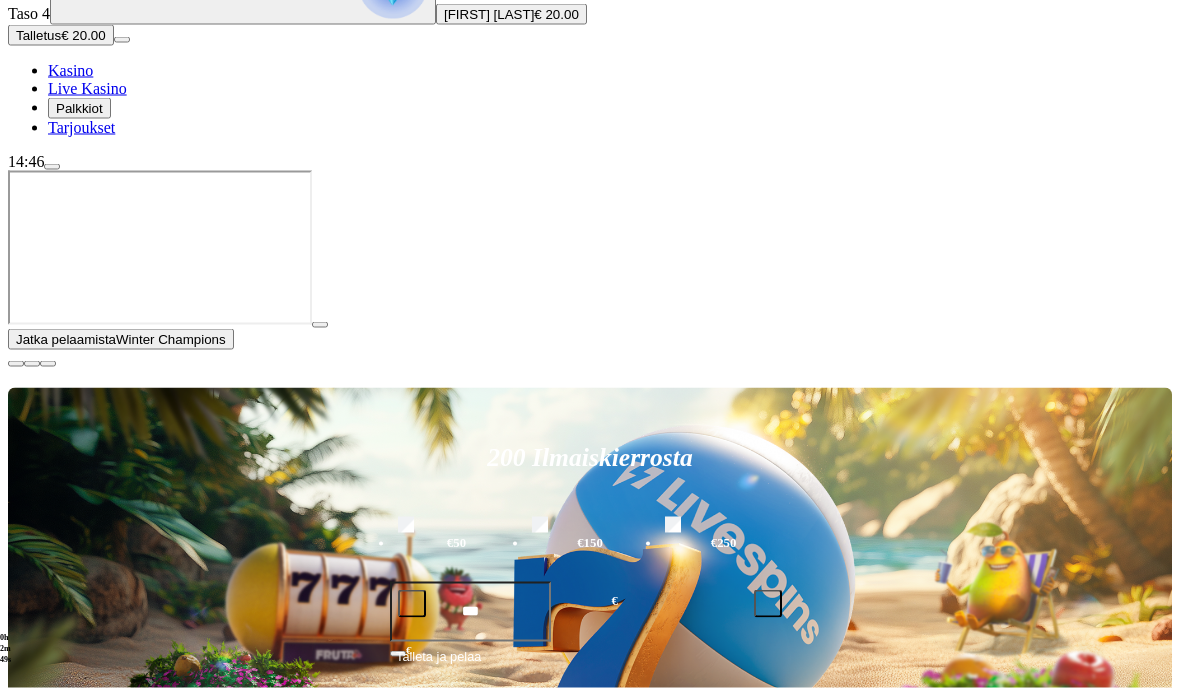 scroll, scrollTop: 196, scrollLeft: 0, axis: vertical 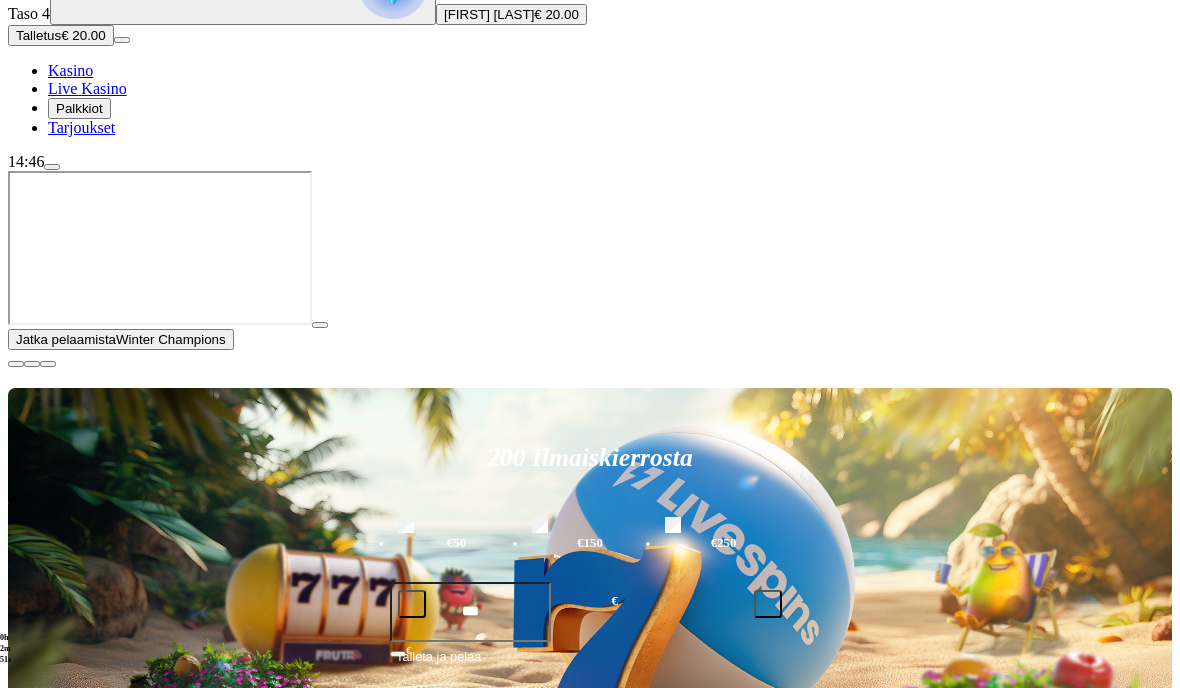 click at bounding box center (32, 1242) 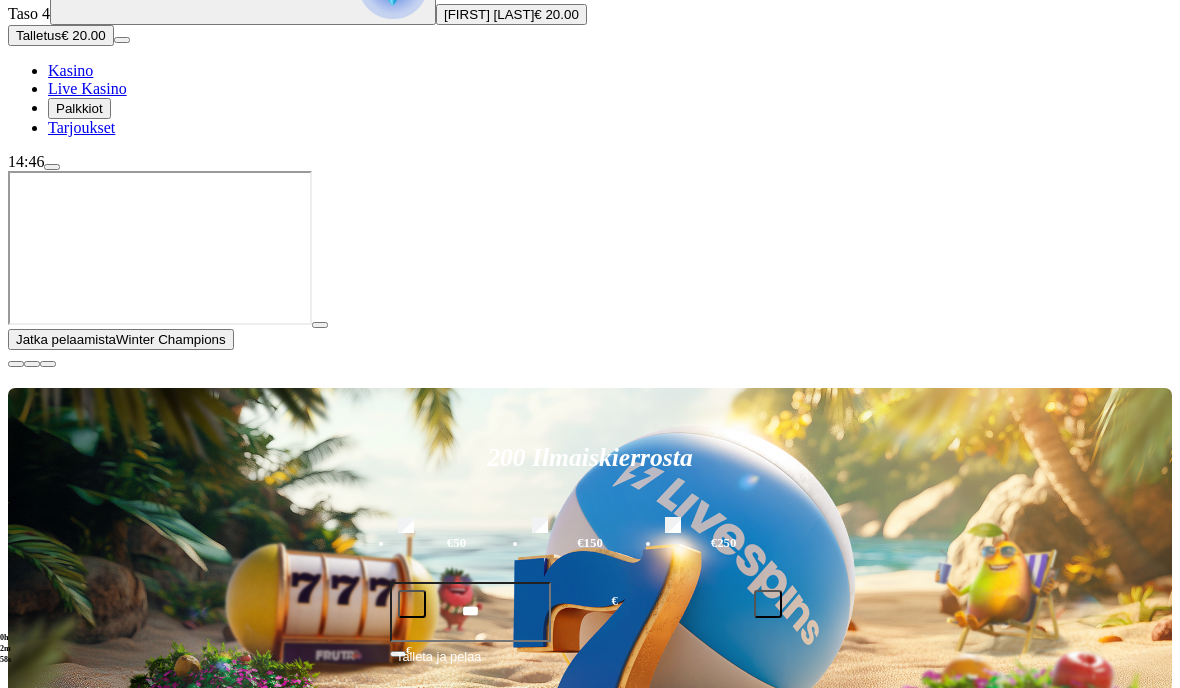 click on "Pelaa nyt" at bounding box center (77, 1288) 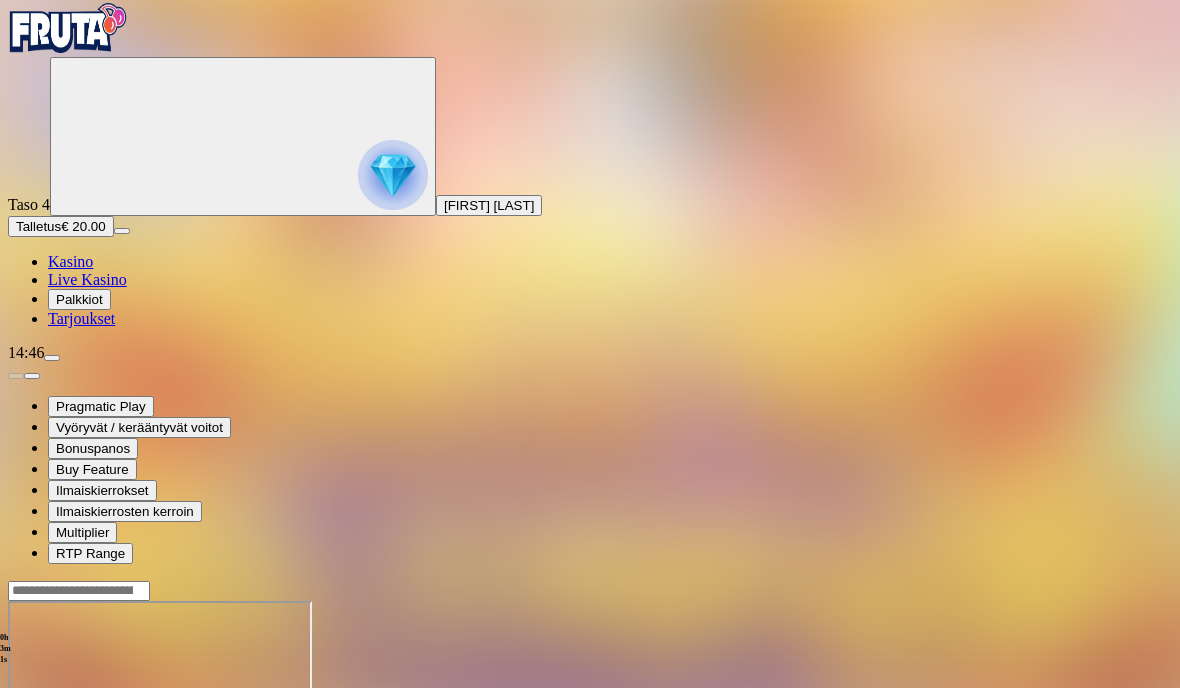 scroll, scrollTop: 0, scrollLeft: 0, axis: both 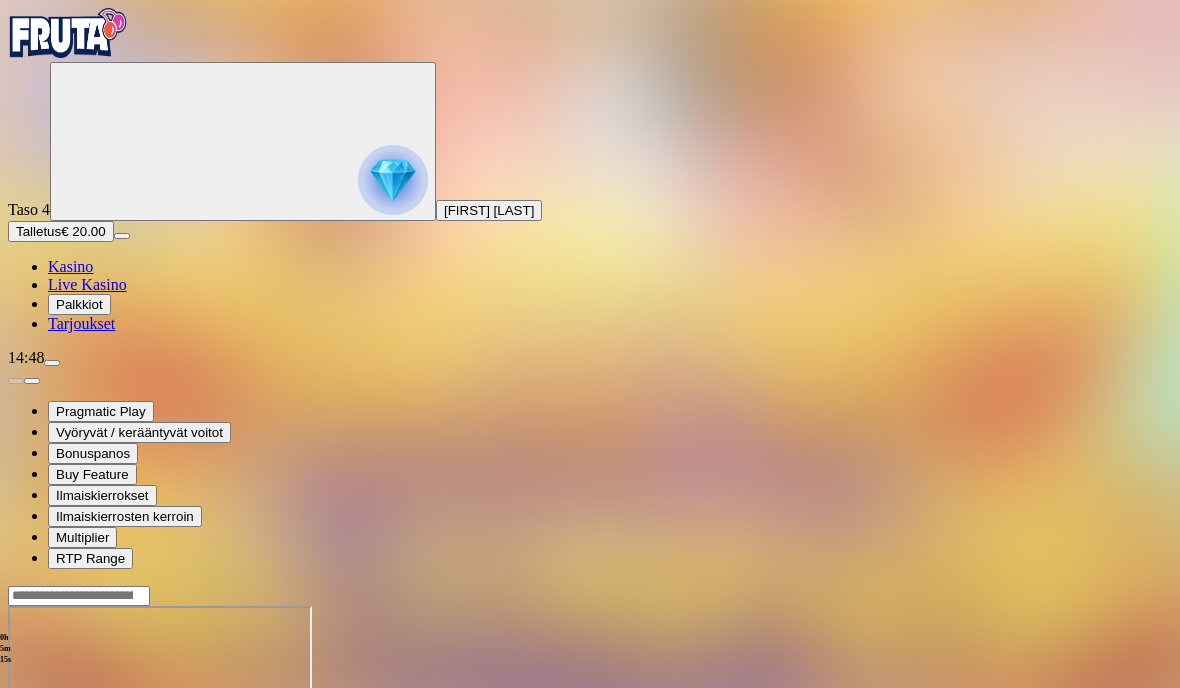click at bounding box center [68, 33] 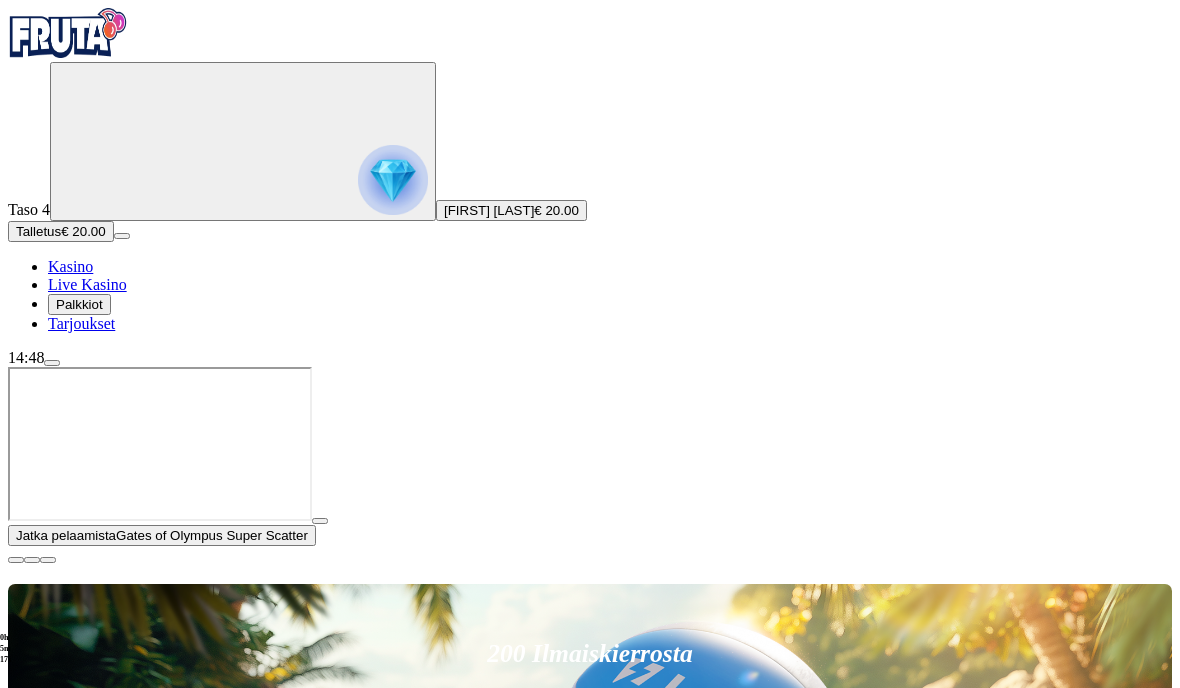 click on "Pelaa nyt" at bounding box center [77, 1281] 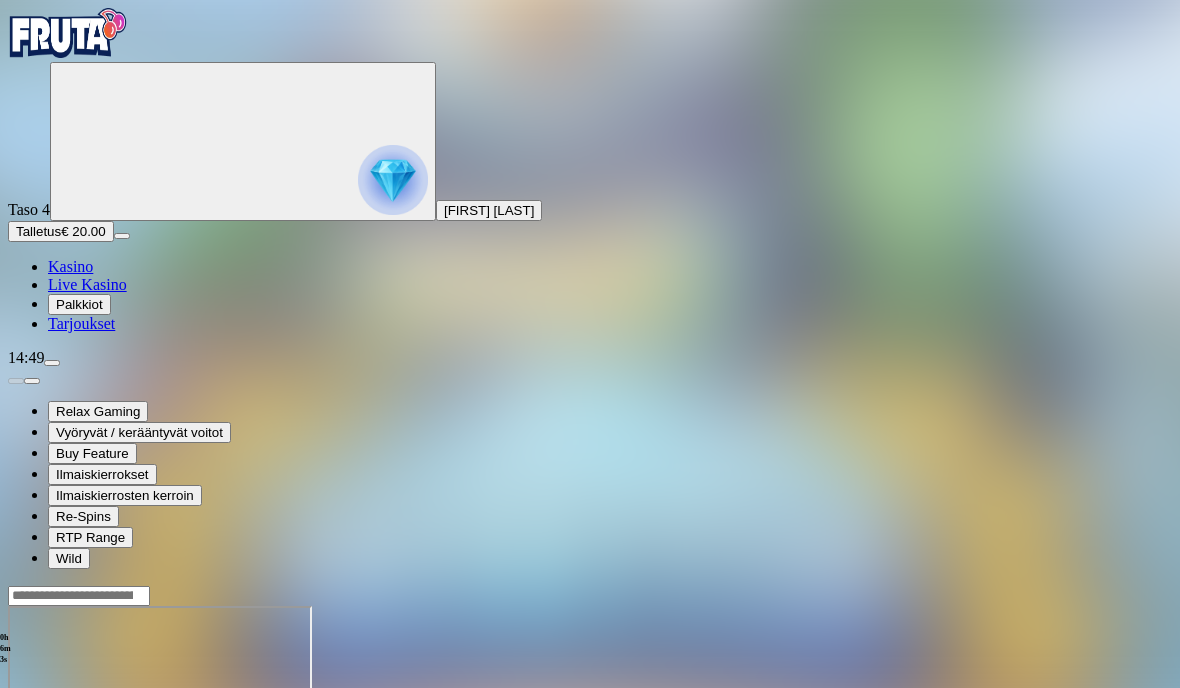 click at bounding box center [68, 33] 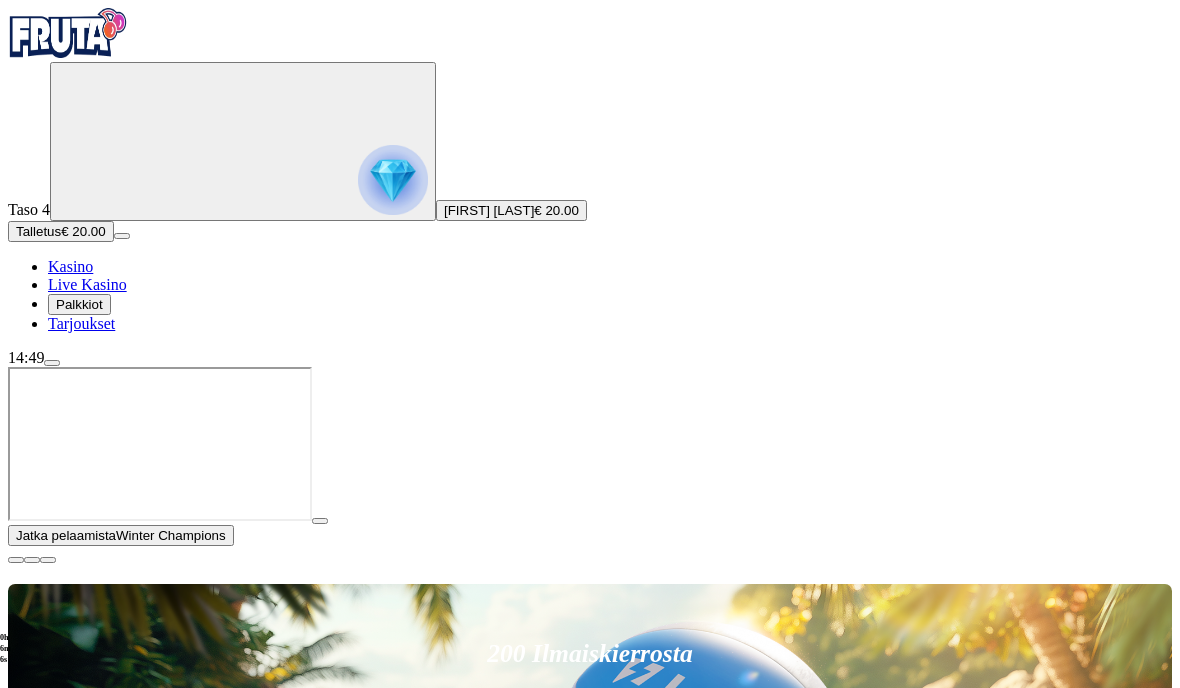 click at bounding box center [48, 1387] 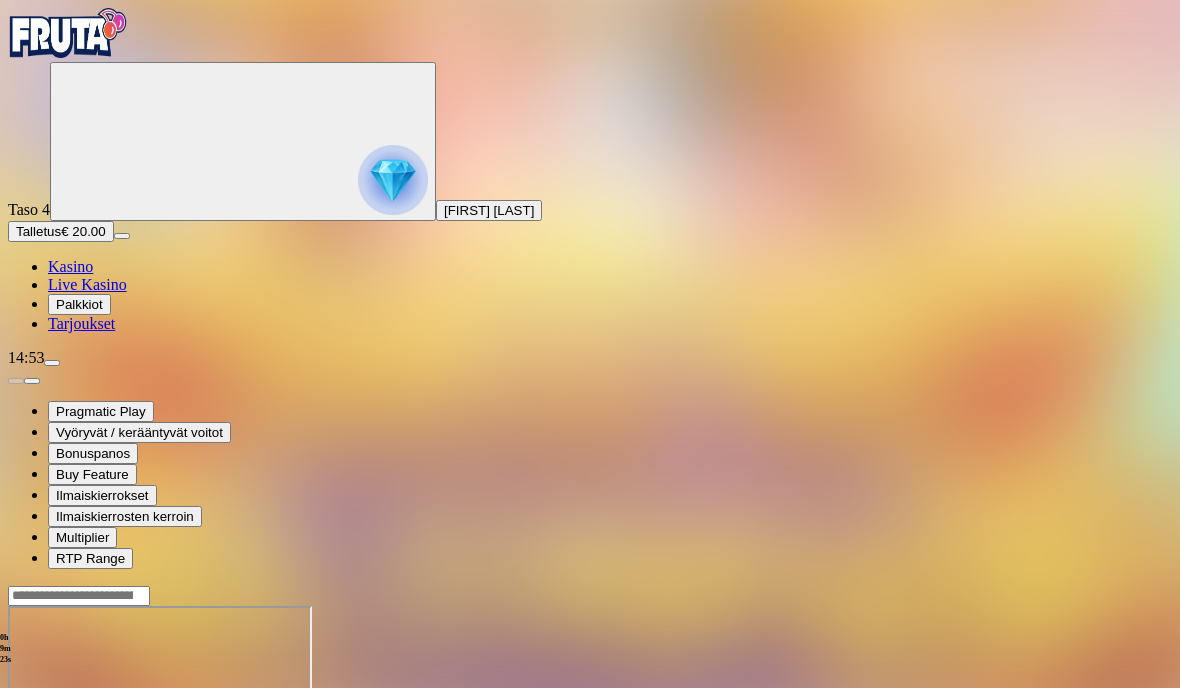 click on "0h 9m 22s Talletus Kokonaissaldo € 20.00 Kotiutus € 20.00 Bonukset € 0.00 Talletus Aulaan" at bounding box center (590, 781) 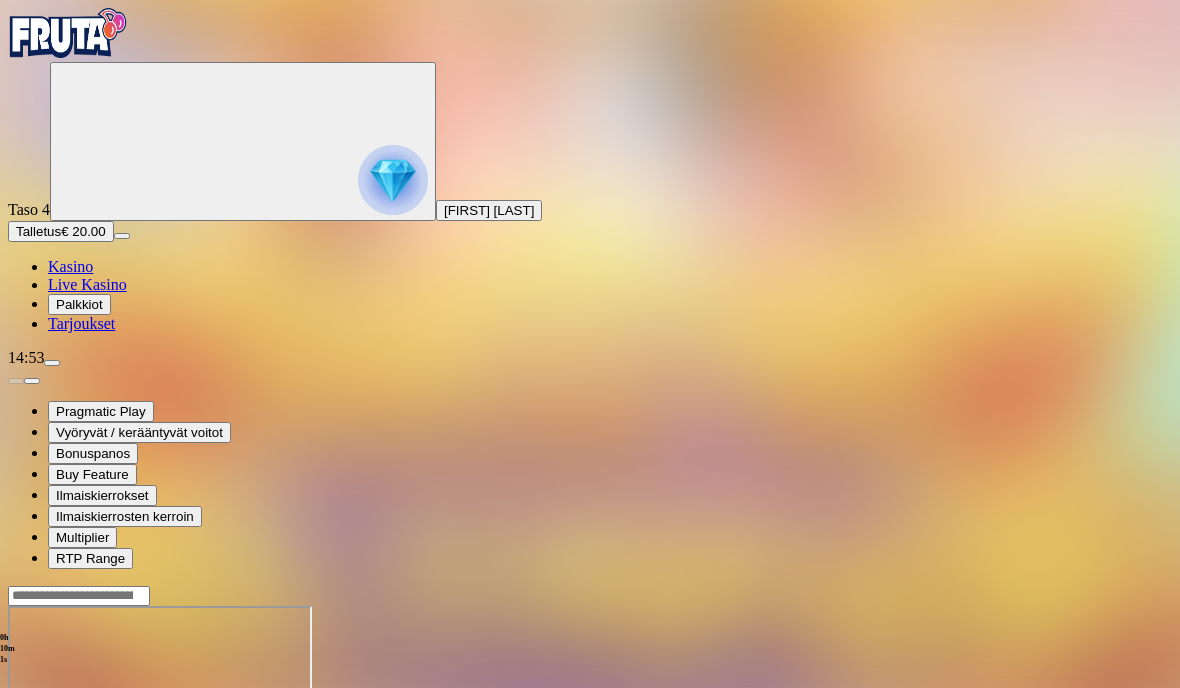 click at bounding box center (68, 33) 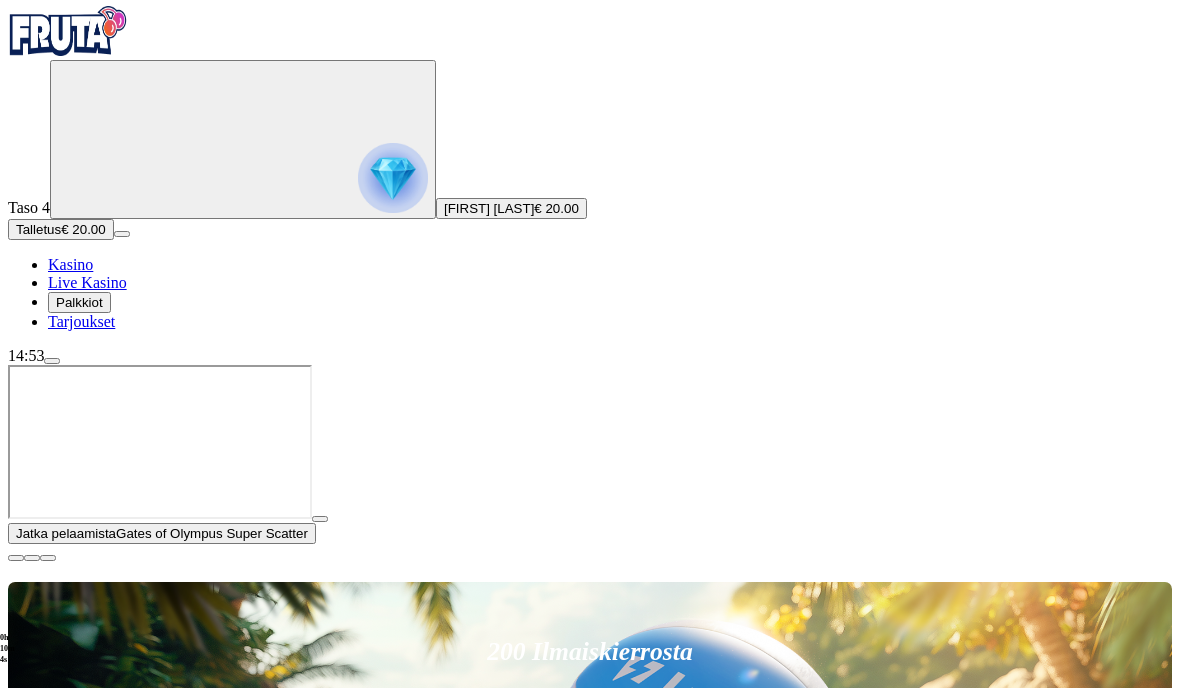 scroll, scrollTop: 0, scrollLeft: 0, axis: both 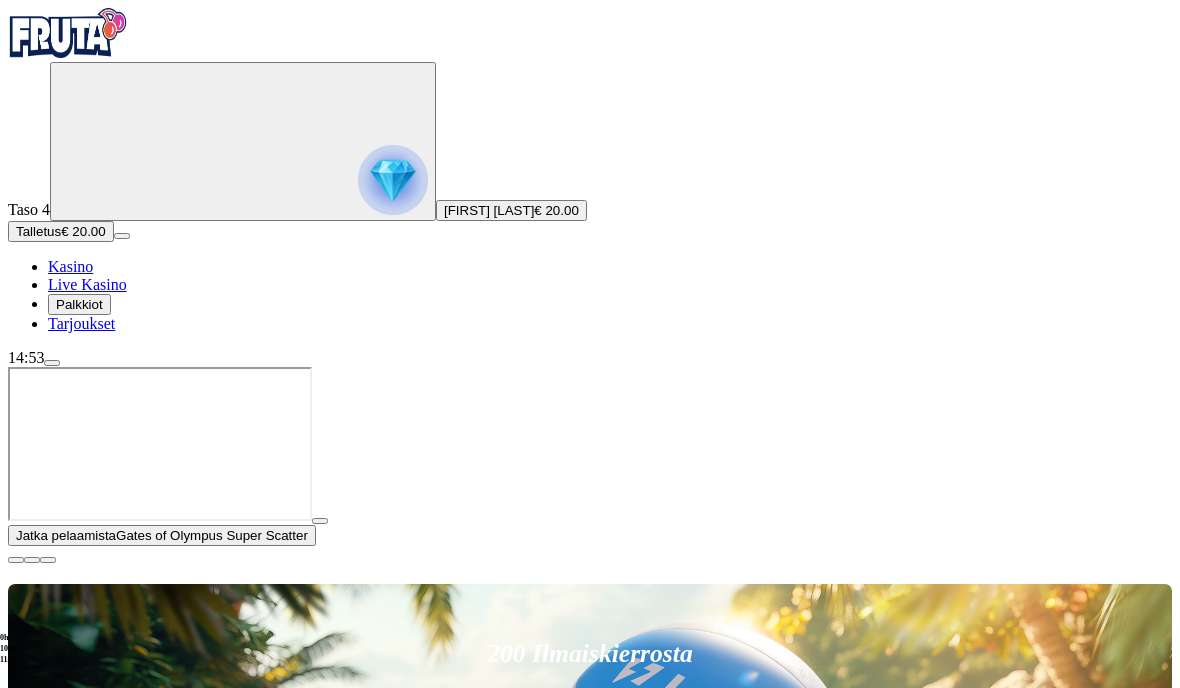 click at bounding box center [48, 1291] 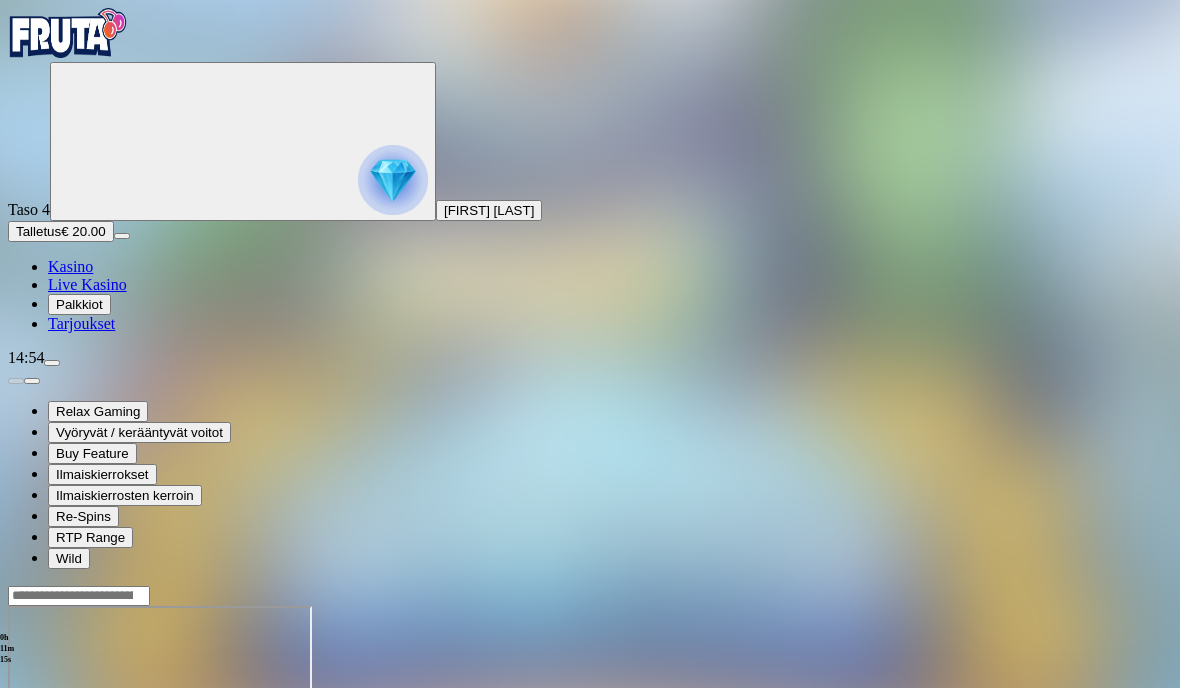 click at bounding box center [68, 33] 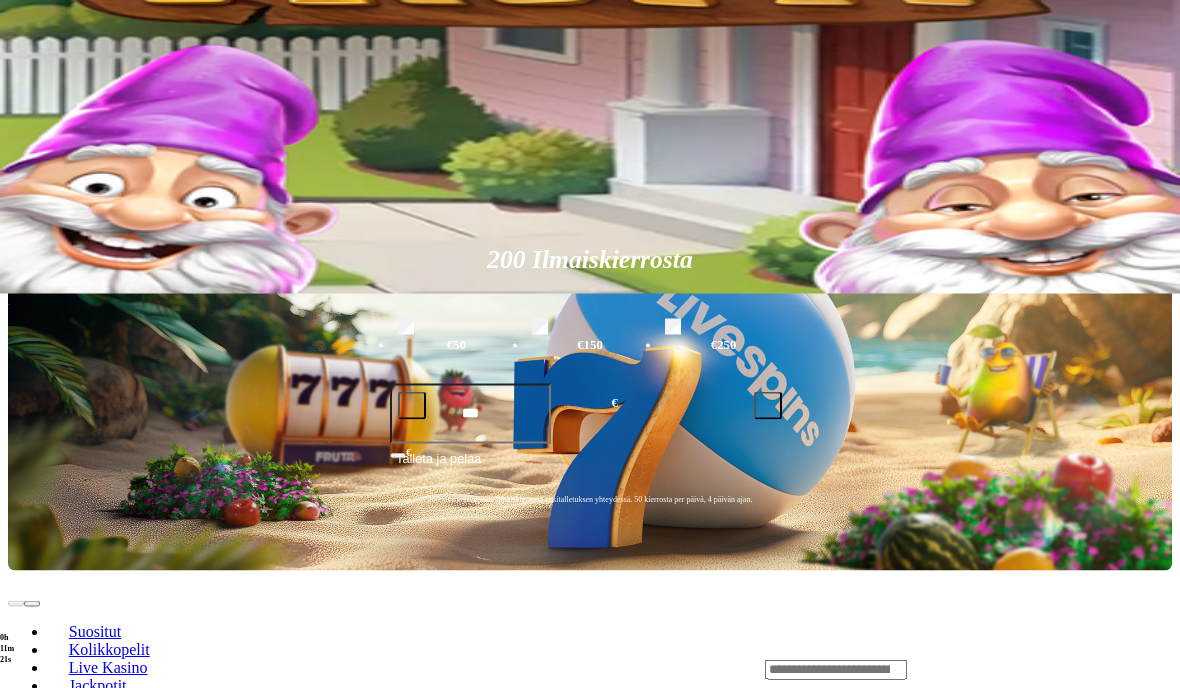 scroll, scrollTop: 395, scrollLeft: 0, axis: vertical 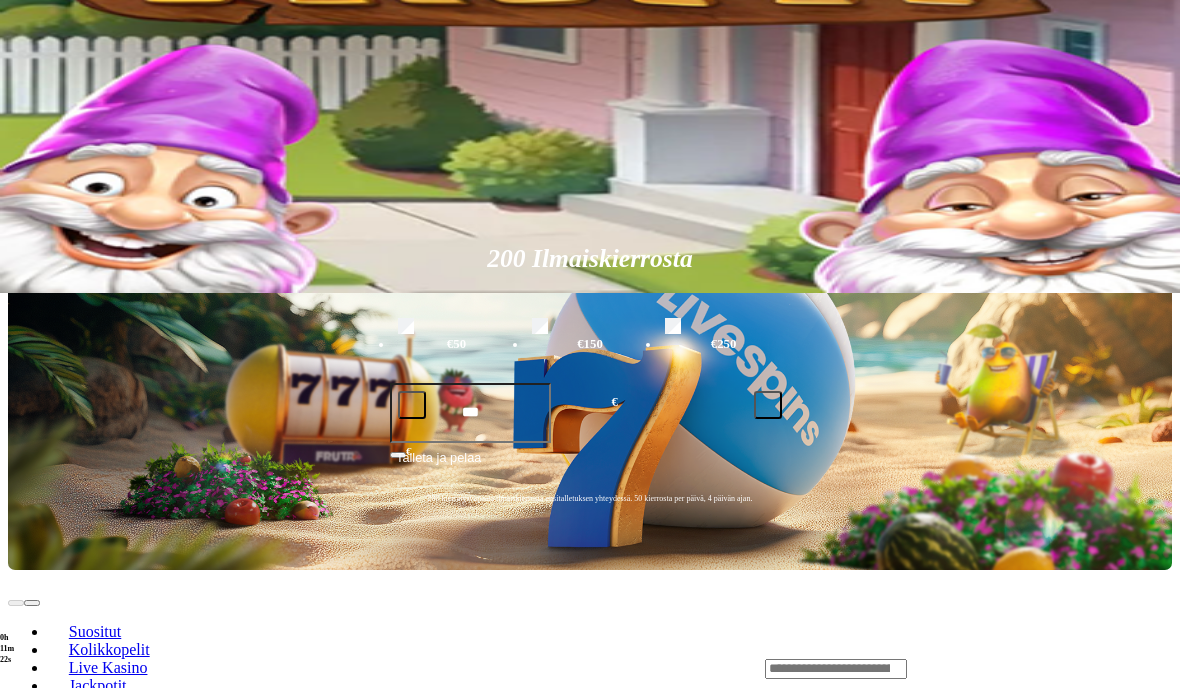 click on "Pelaa nyt" at bounding box center [77, 2341] 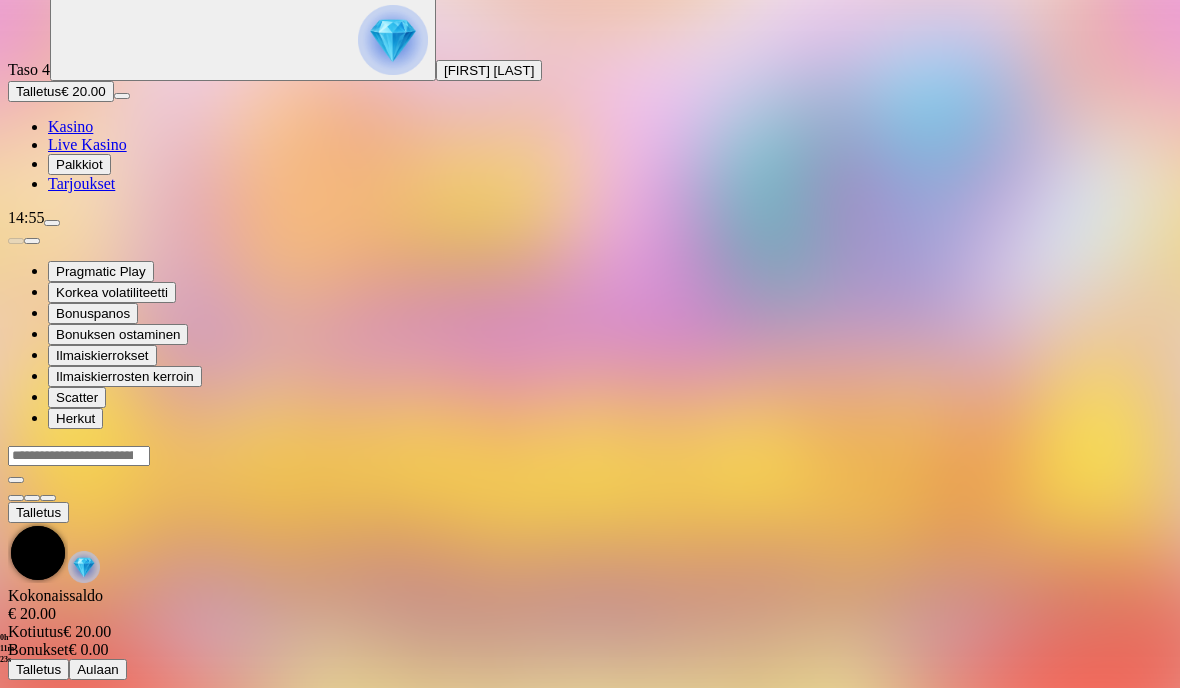 scroll, scrollTop: 84, scrollLeft: 0, axis: vertical 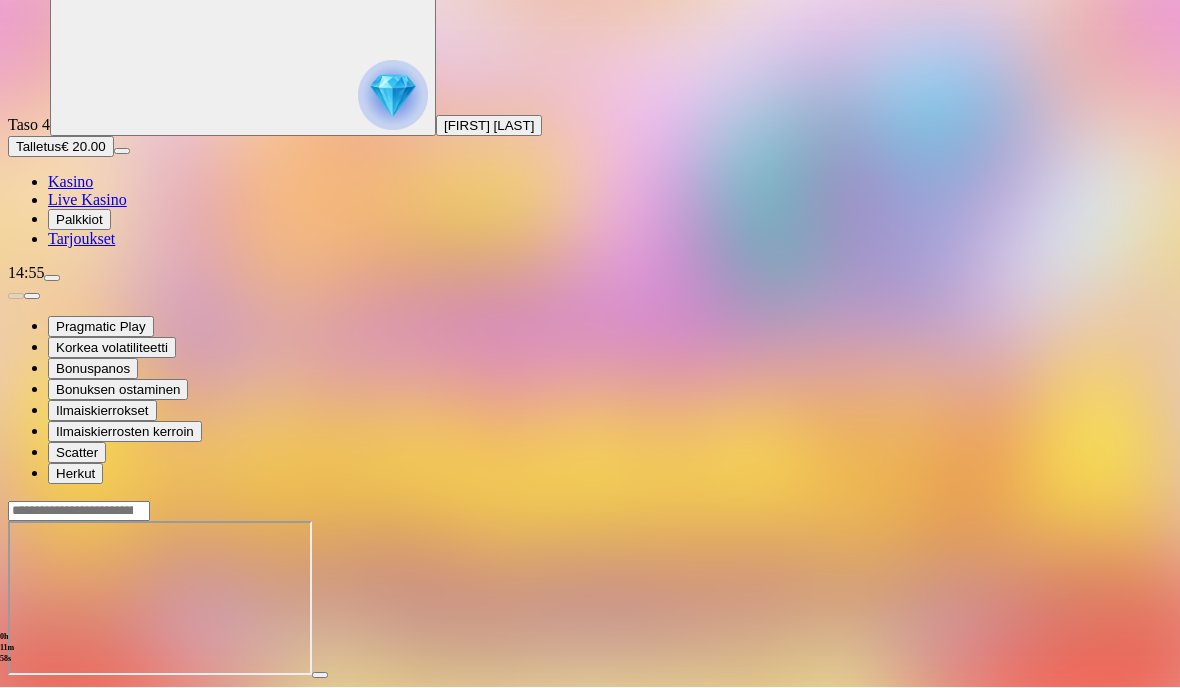 click at bounding box center [48, 694] 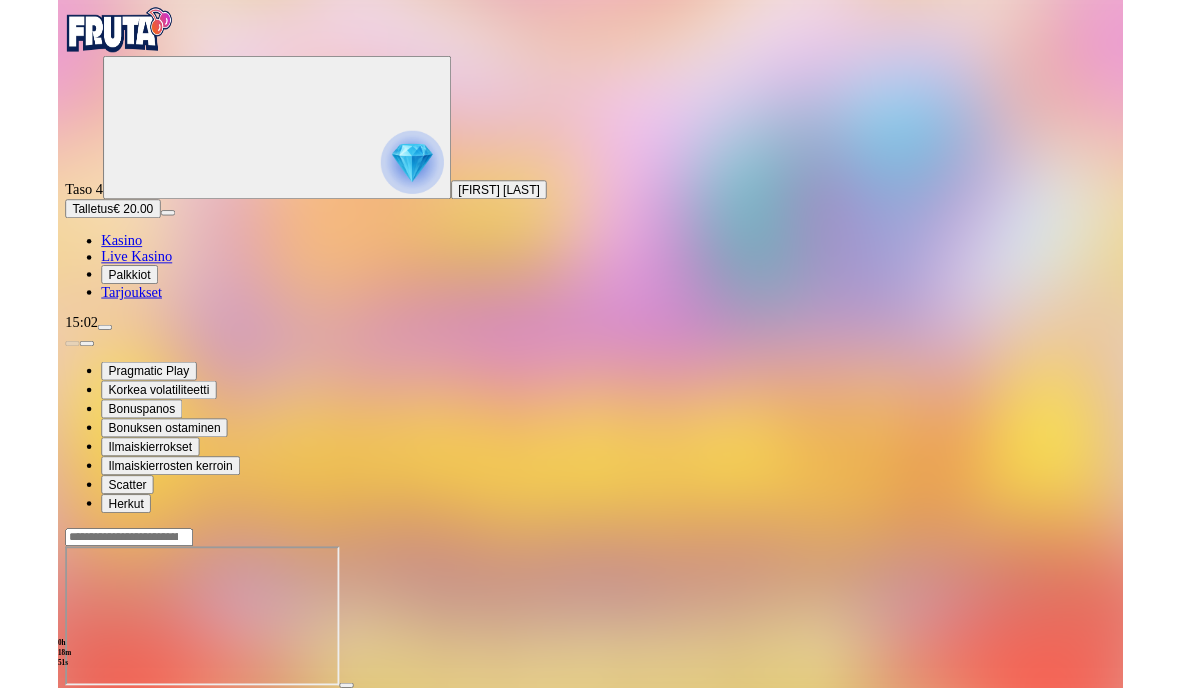 scroll, scrollTop: 9, scrollLeft: 0, axis: vertical 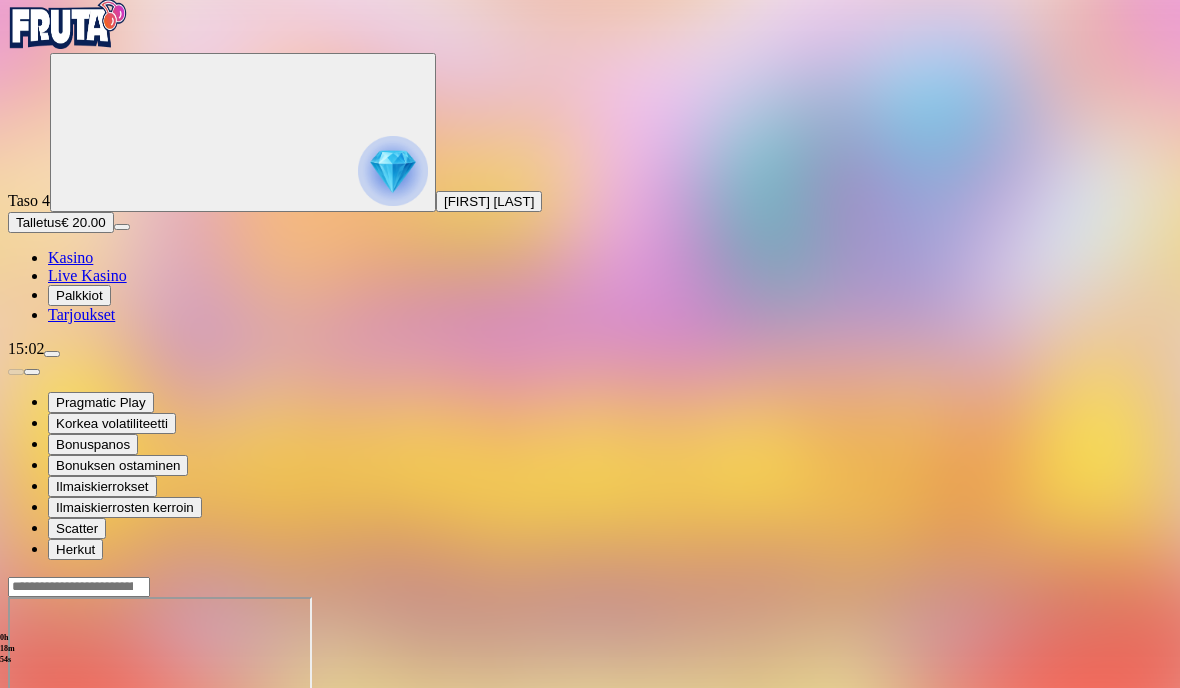 click on "Kasino" at bounding box center (70, 257) 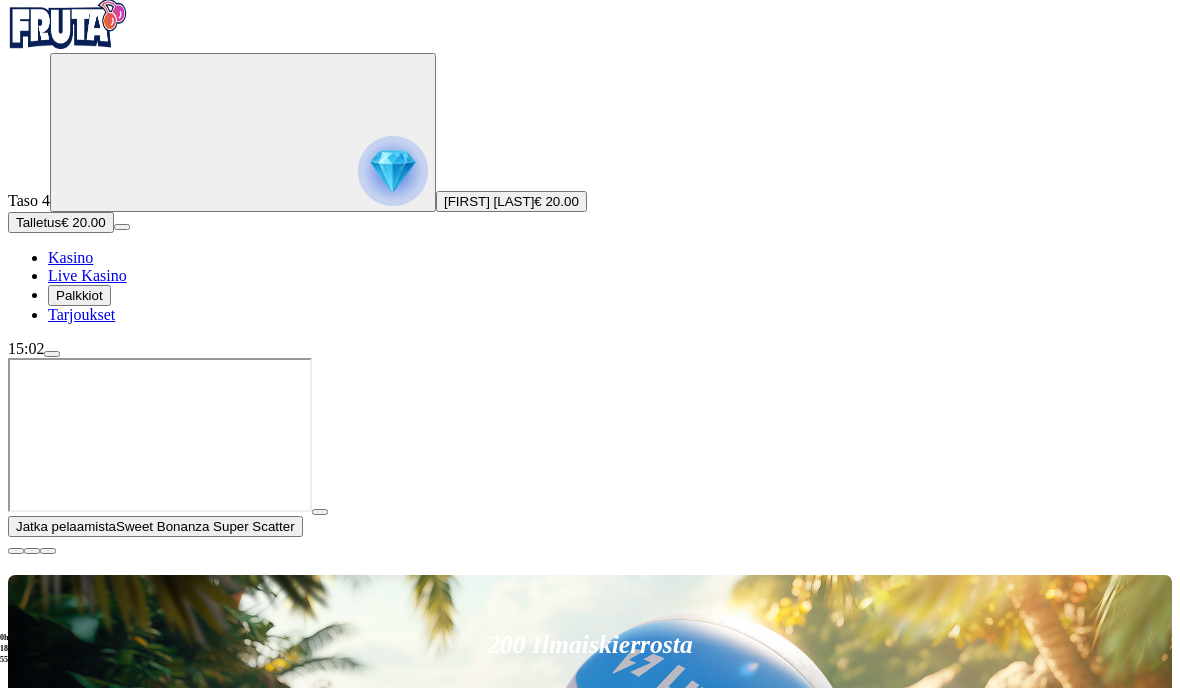 scroll, scrollTop: 0, scrollLeft: 0, axis: both 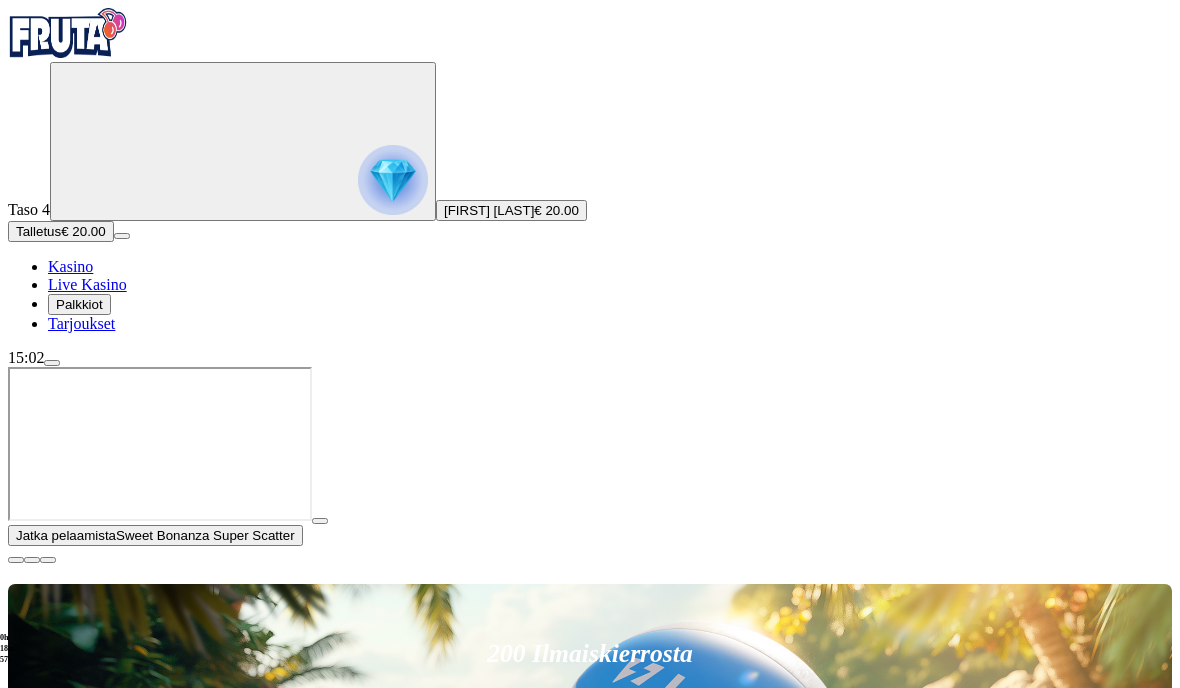 click on "Pelaa nyt" at bounding box center [77, 1281] 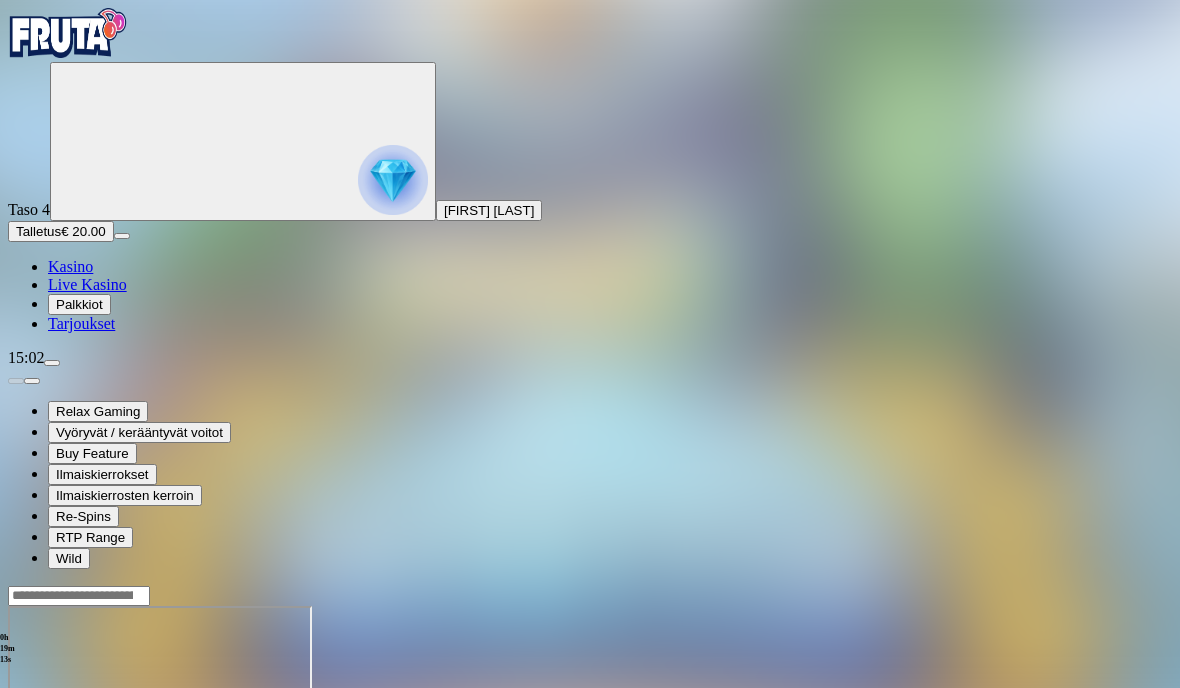 click at bounding box center (68, 33) 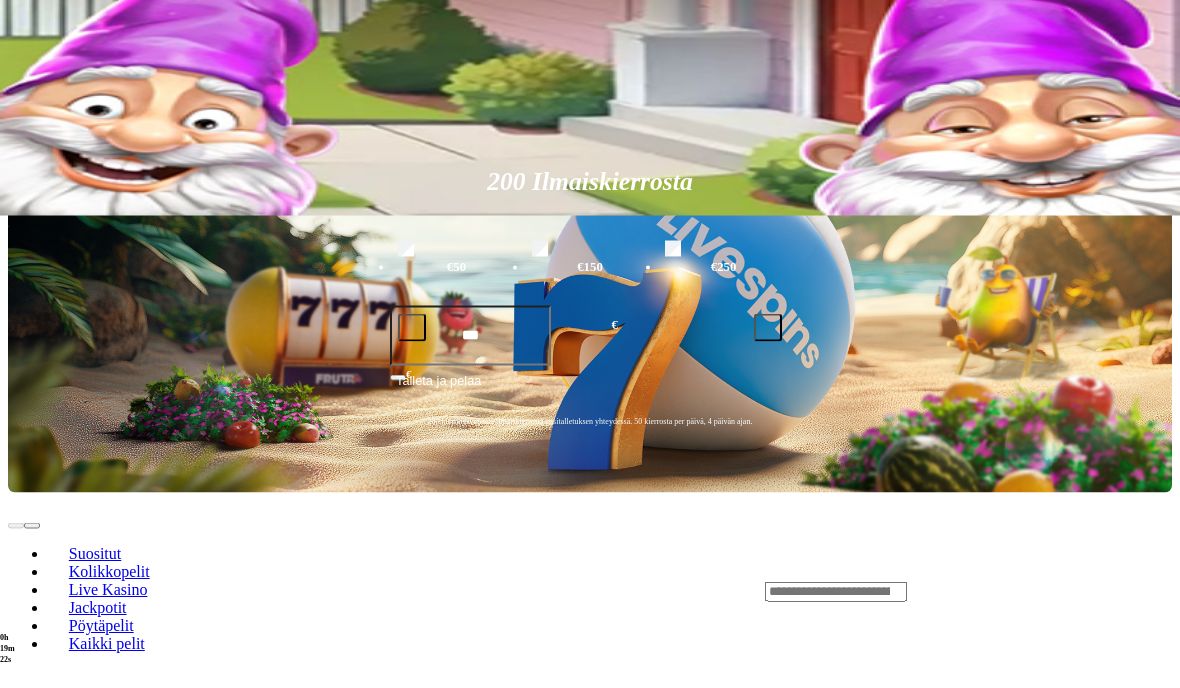 scroll, scrollTop: 0, scrollLeft: 0, axis: both 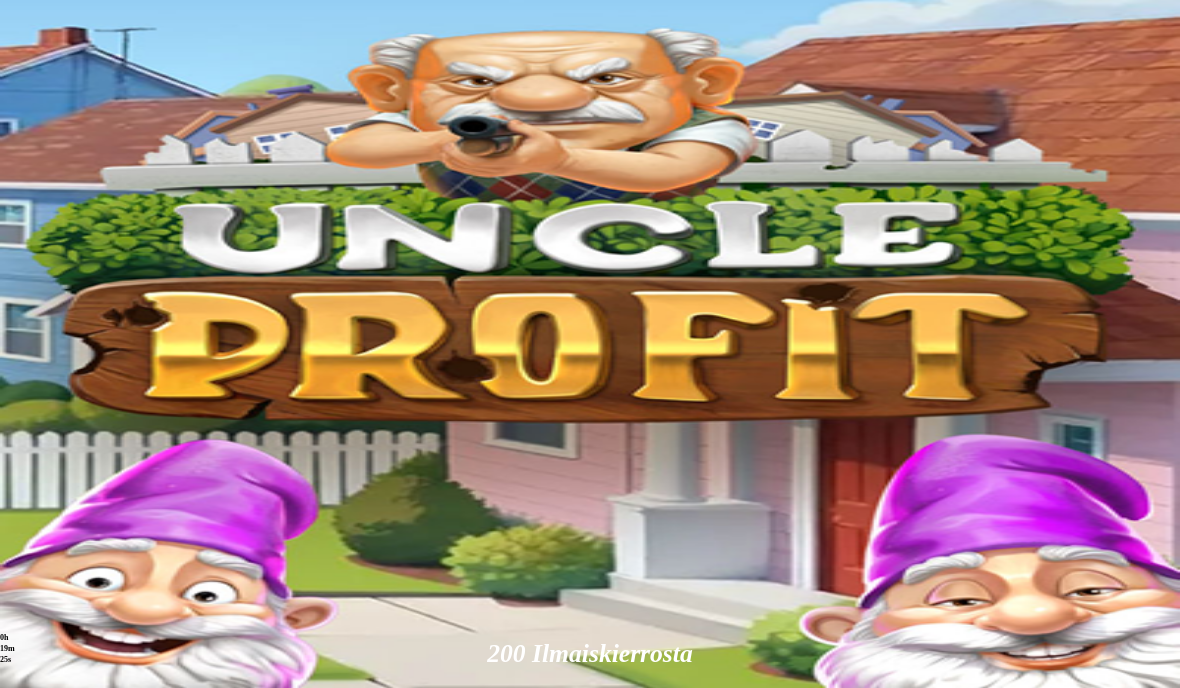 click on "Kasino" at bounding box center (70, 266) 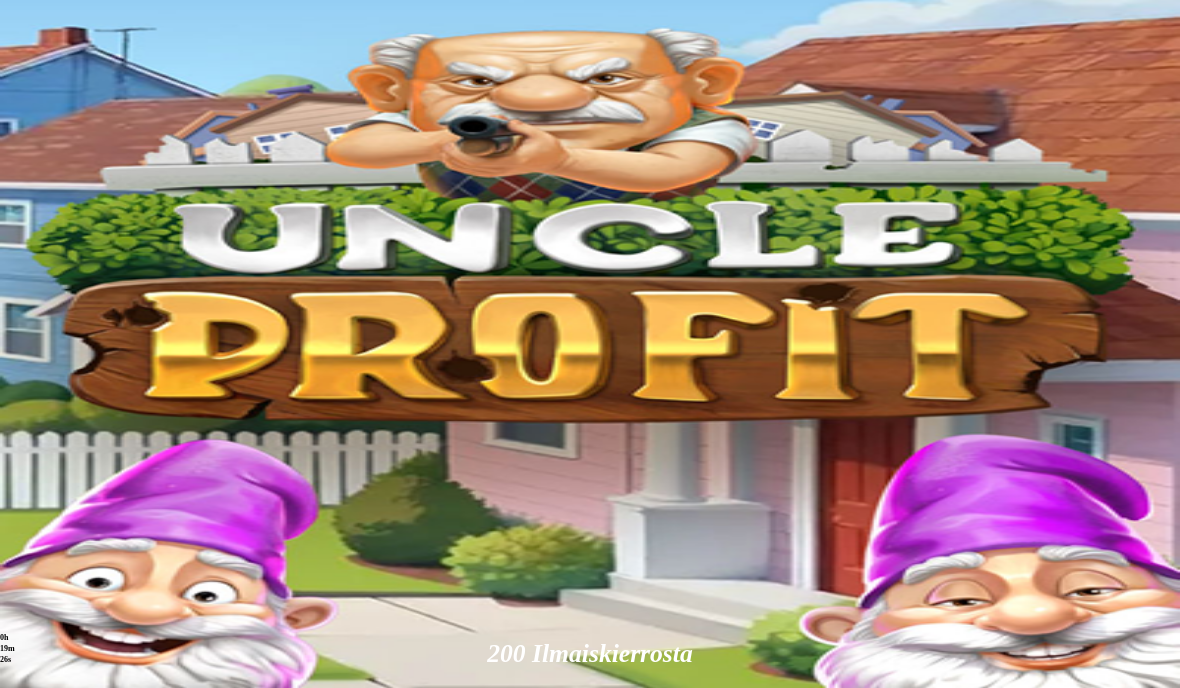 click at bounding box center (836, 1064) 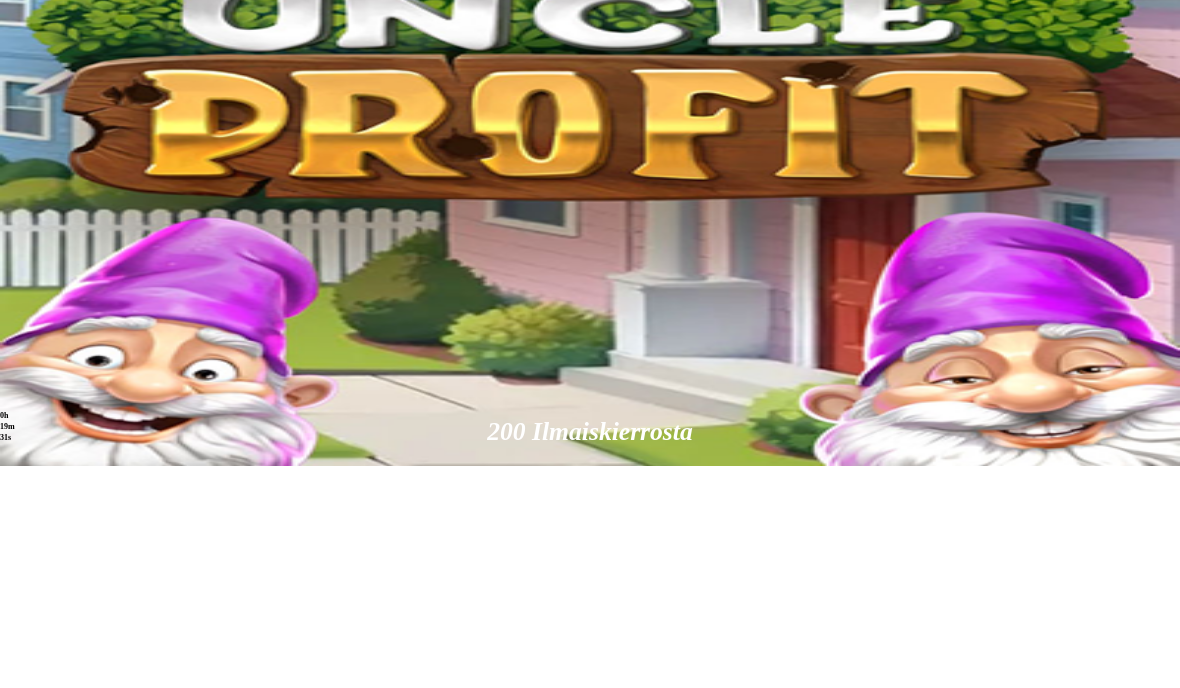 scroll, scrollTop: 222, scrollLeft: 0, axis: vertical 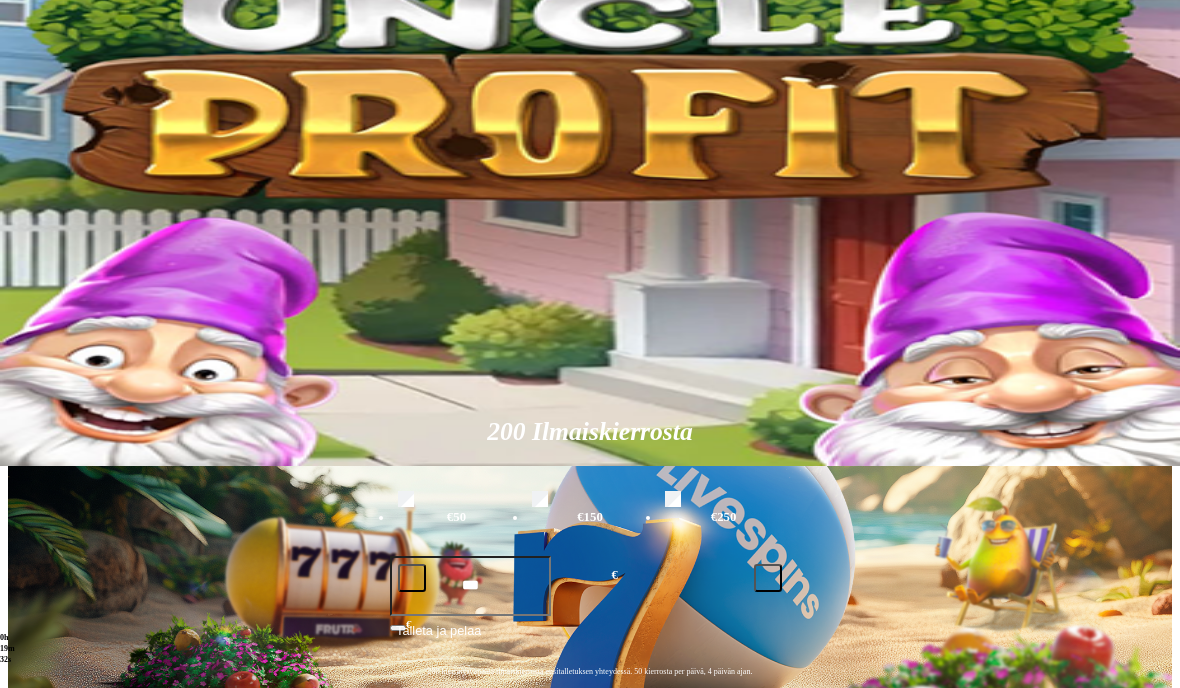 type on "**********" 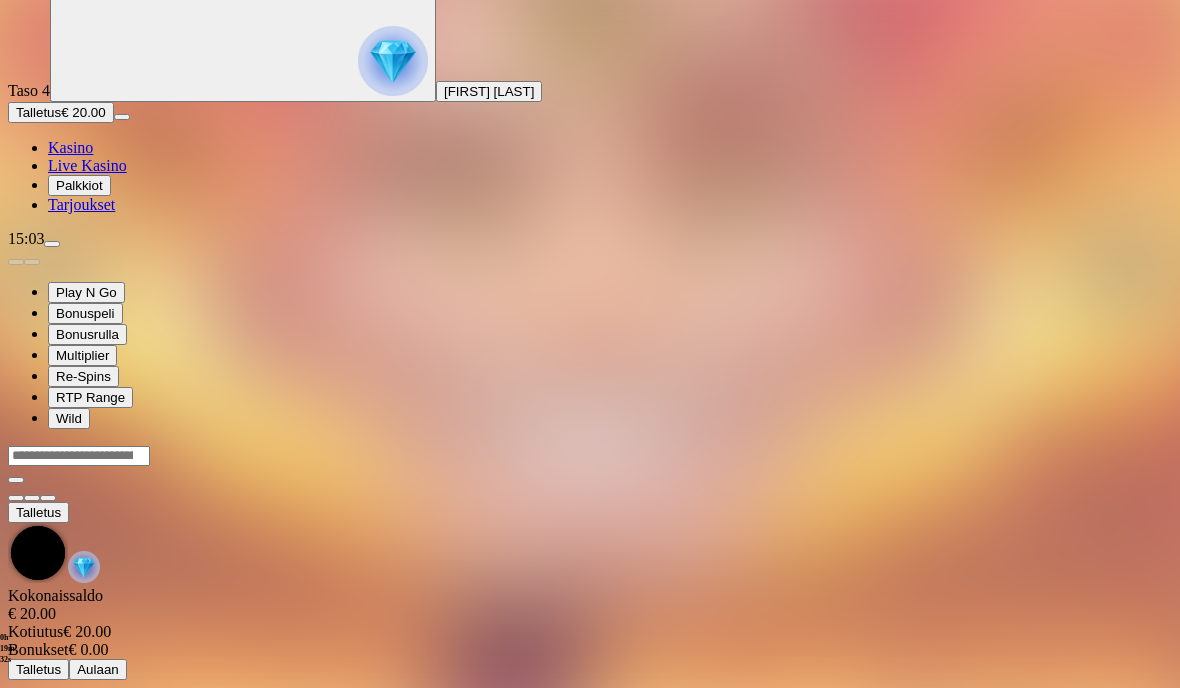 scroll, scrollTop: 84, scrollLeft: 0, axis: vertical 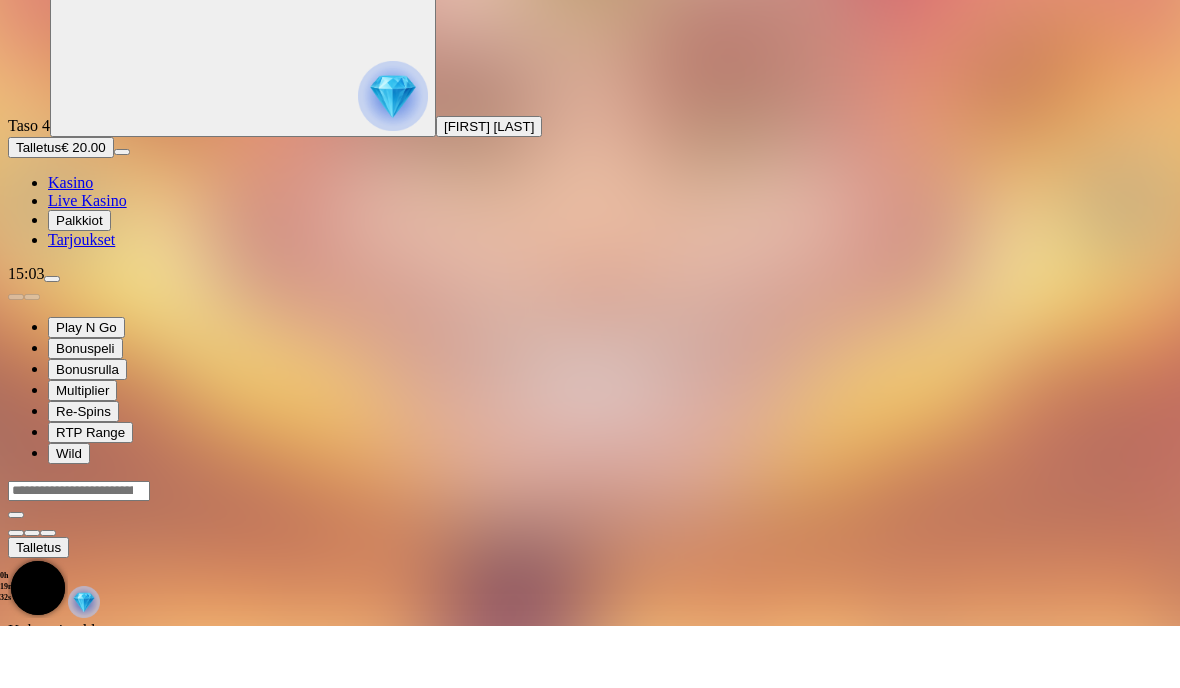 click at bounding box center (590, 563) 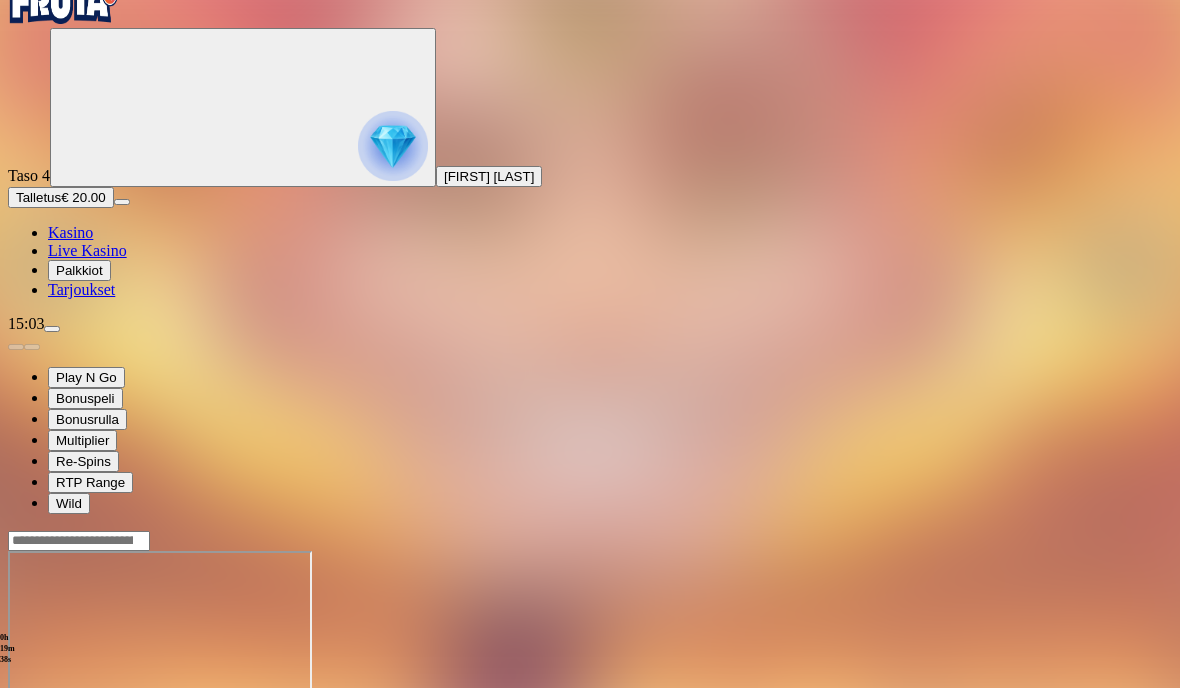 scroll, scrollTop: 0, scrollLeft: 0, axis: both 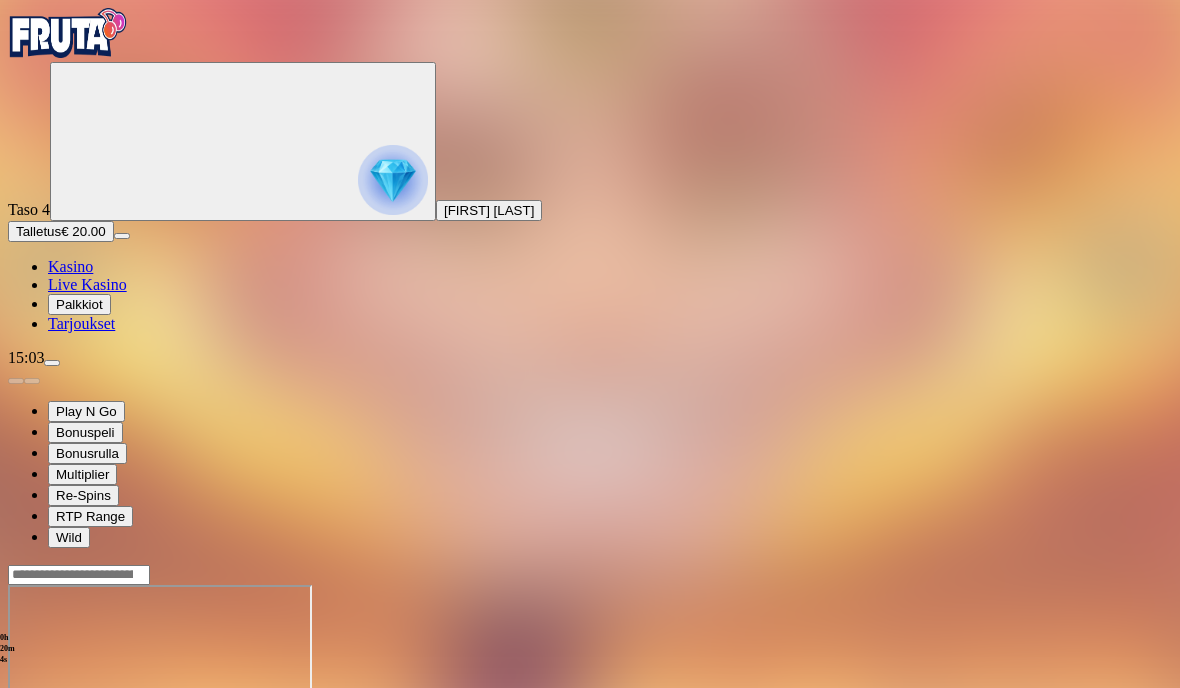click on "Palkkiot" at bounding box center (79, 304) 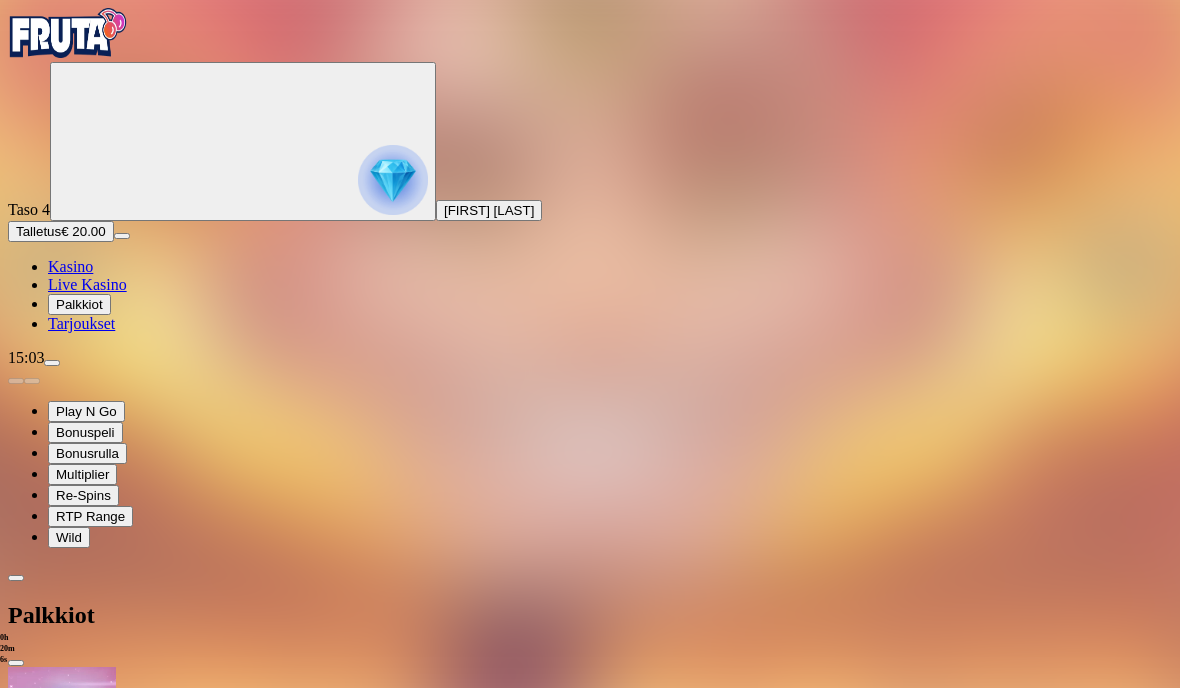 scroll, scrollTop: 204, scrollLeft: 0, axis: vertical 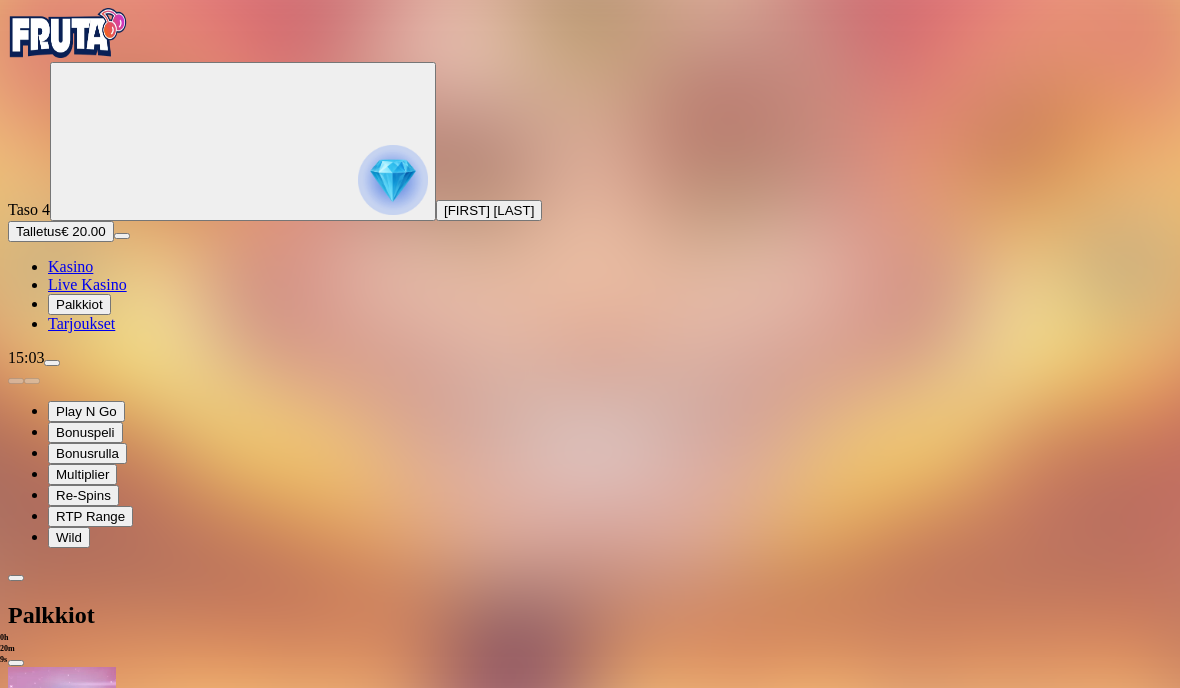 click at bounding box center (123, 1715) 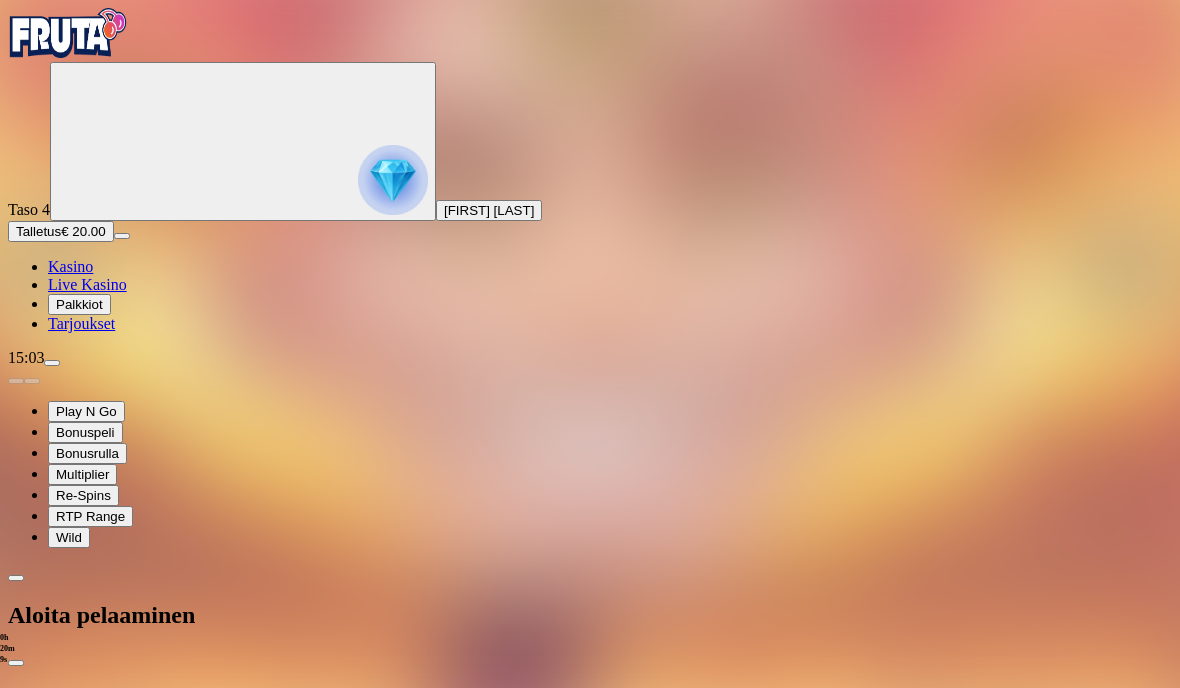 scroll, scrollTop: 0, scrollLeft: 0, axis: both 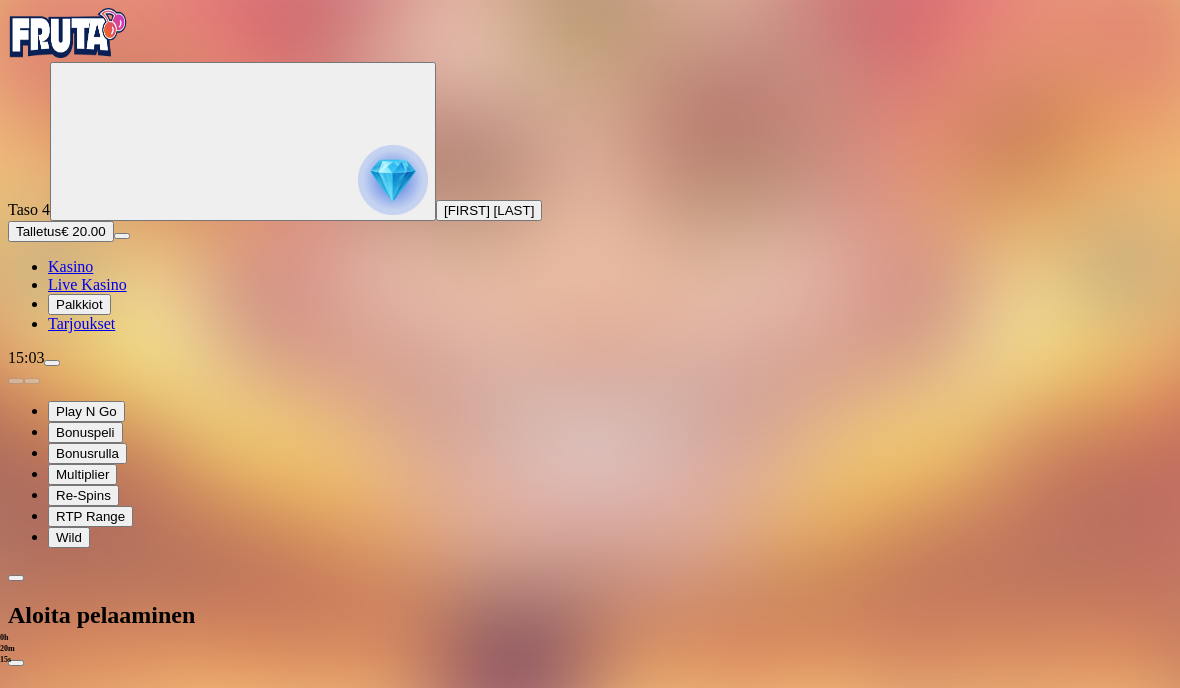 click on "Tarjoukset" at bounding box center (81, 323) 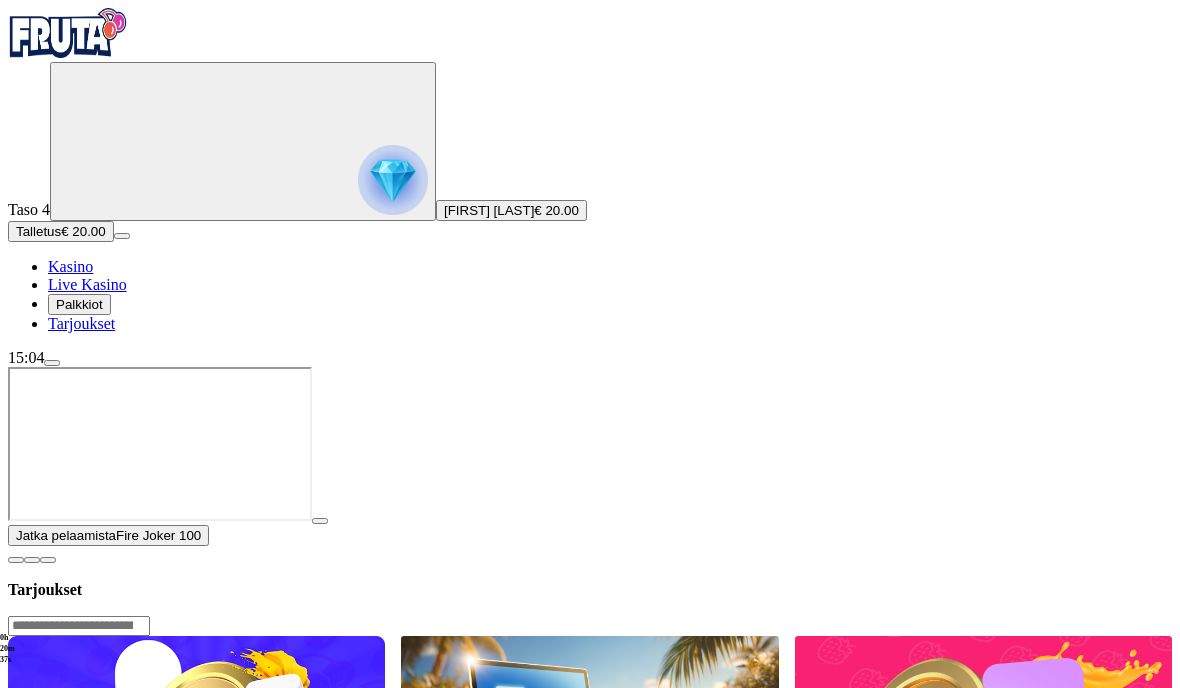 click at bounding box center [393, 180] 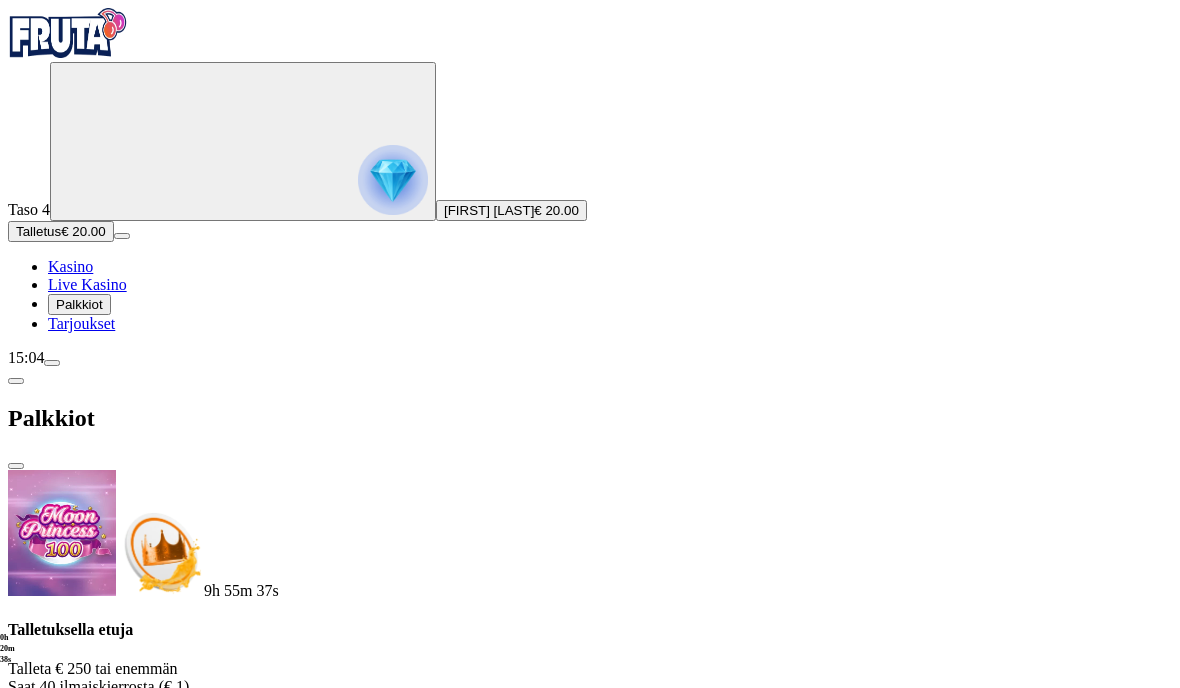scroll, scrollTop: 204, scrollLeft: 0, axis: vertical 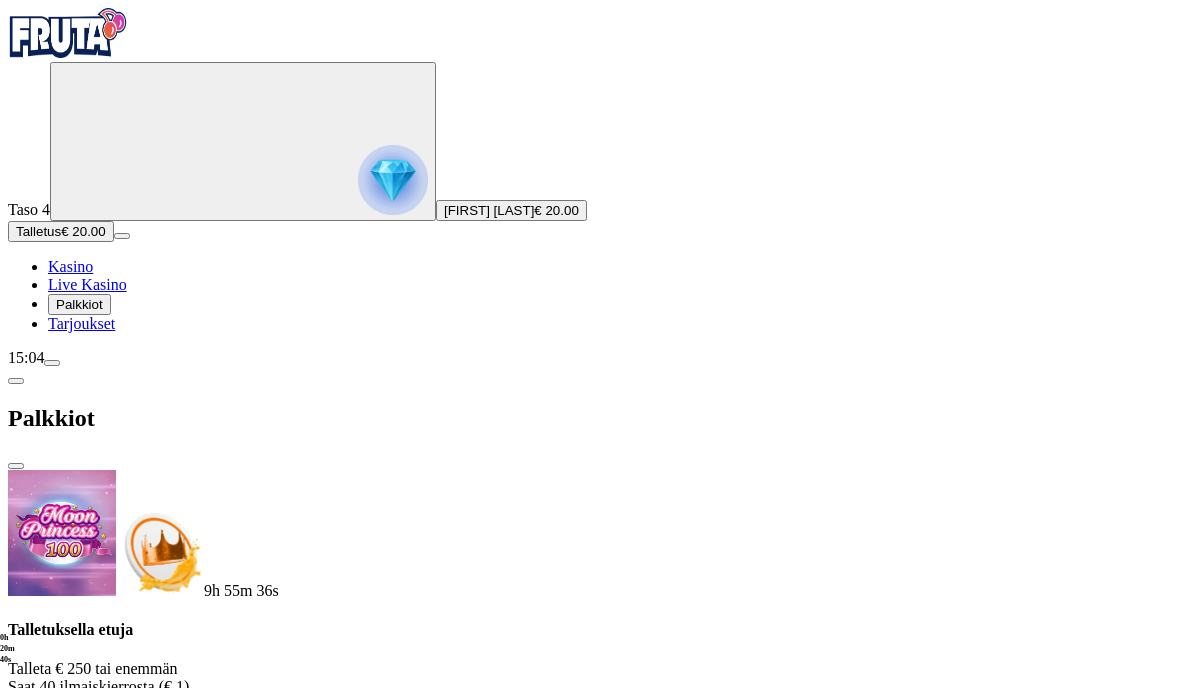 click at bounding box center [123, 1518] 